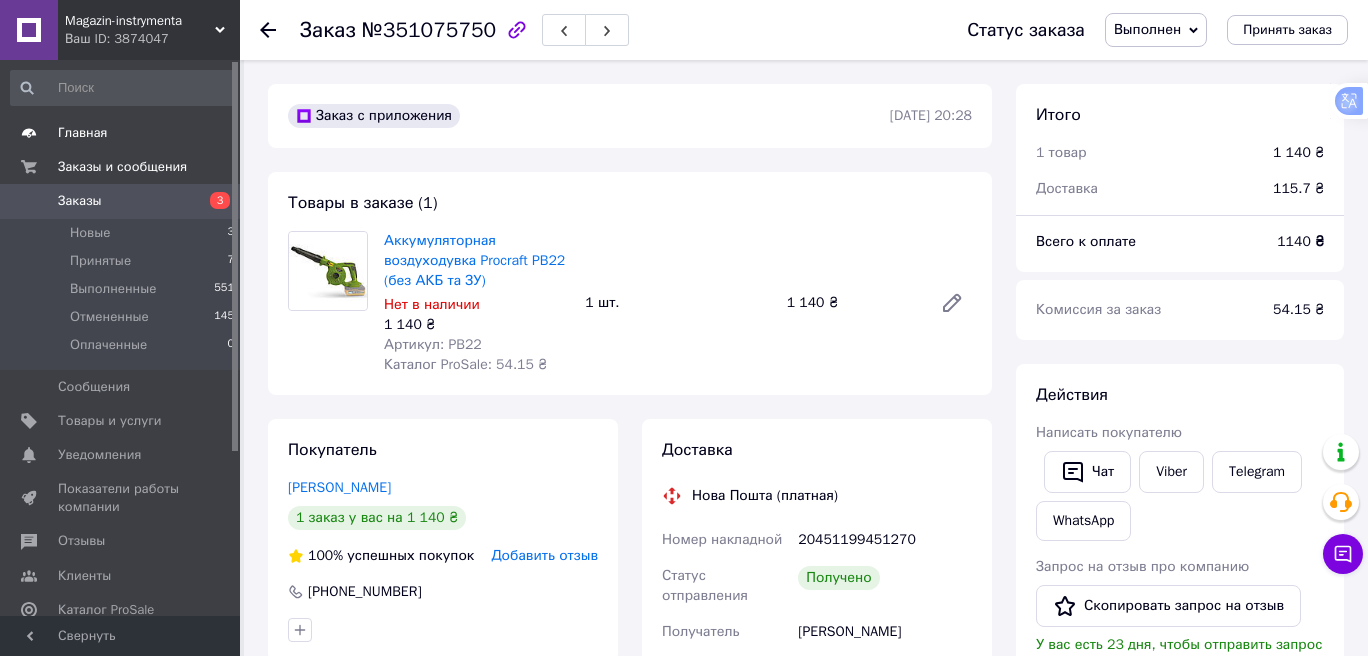scroll, scrollTop: 0, scrollLeft: 0, axis: both 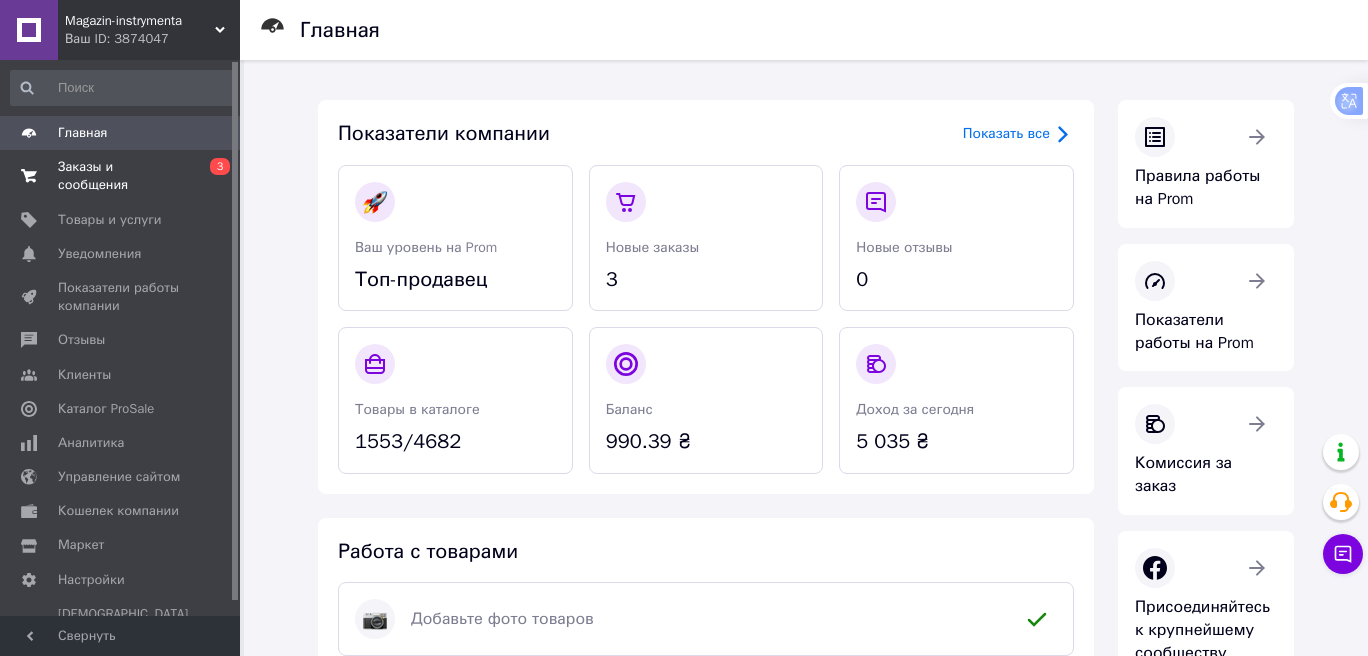 click on "Заказы и сообщения" at bounding box center [121, 176] 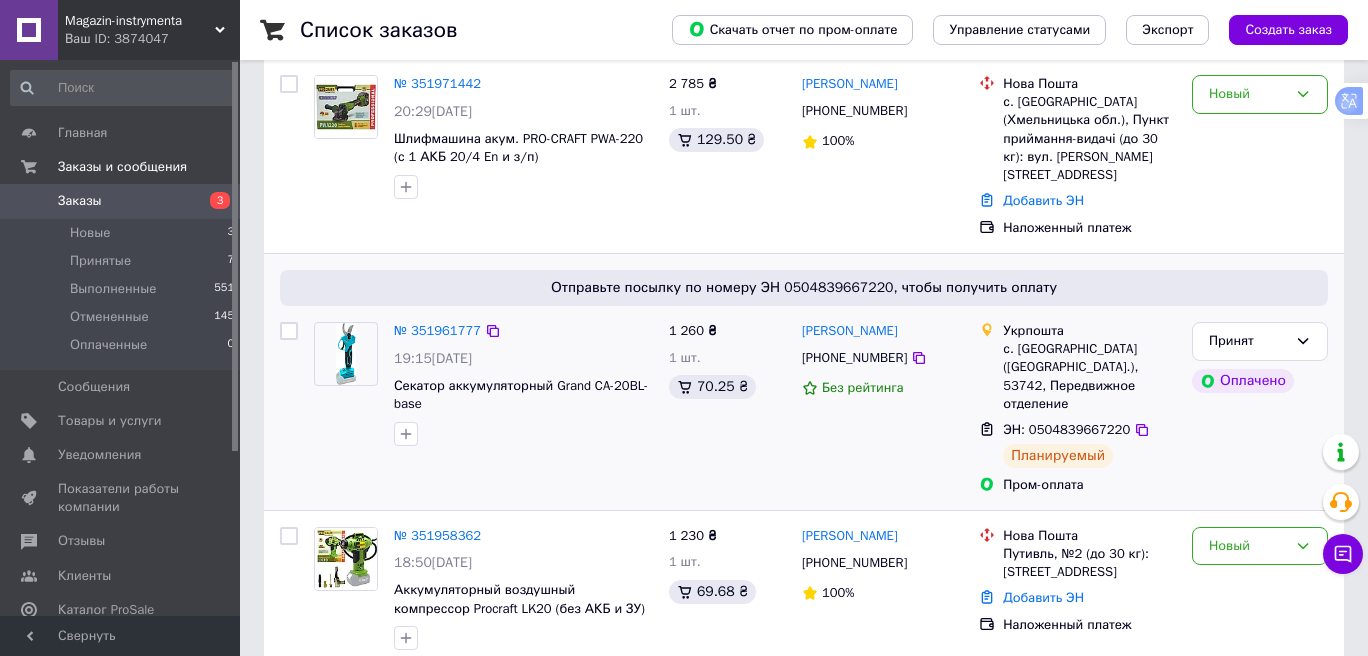 scroll, scrollTop: 316, scrollLeft: 0, axis: vertical 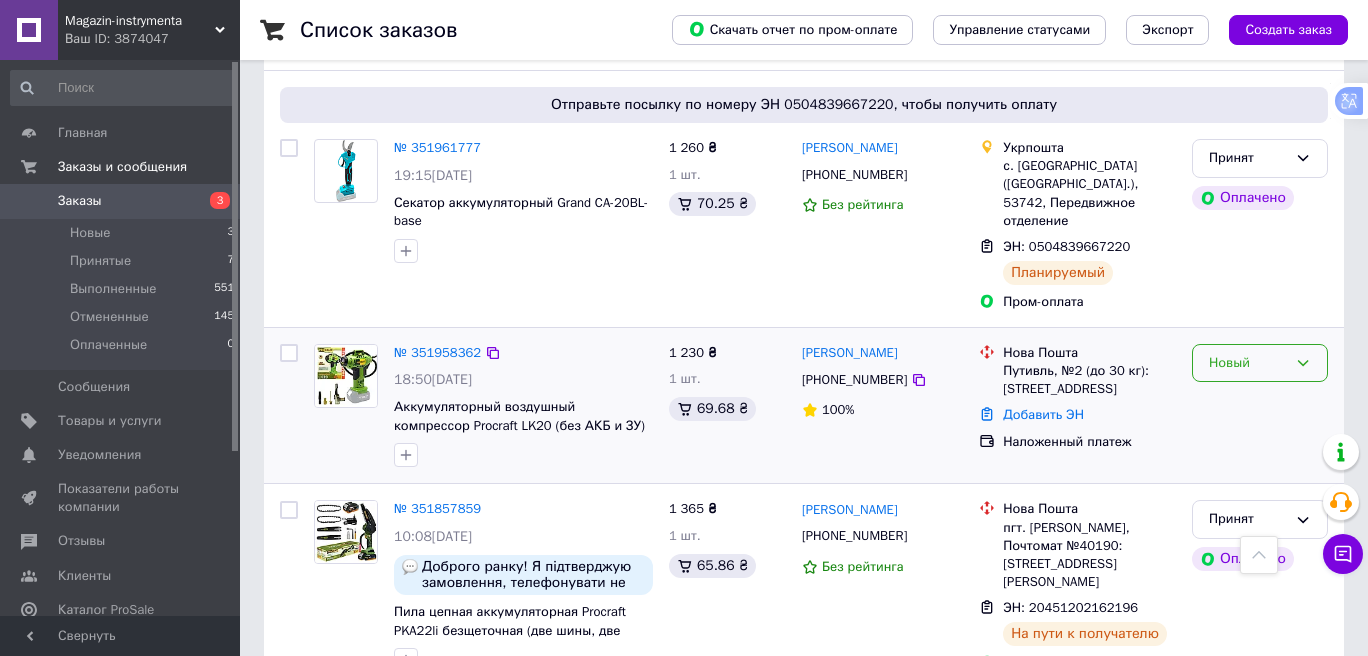 click on "Новый" at bounding box center [1248, 363] 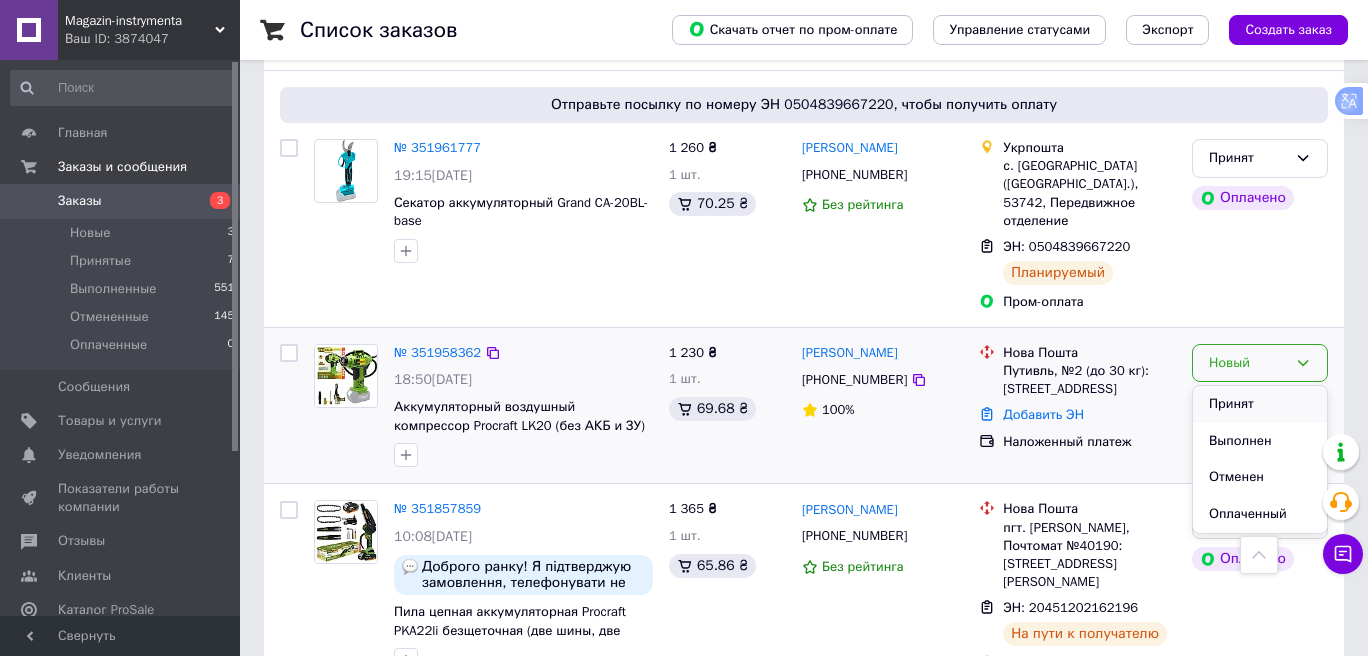 click on "Принят" at bounding box center (1260, 404) 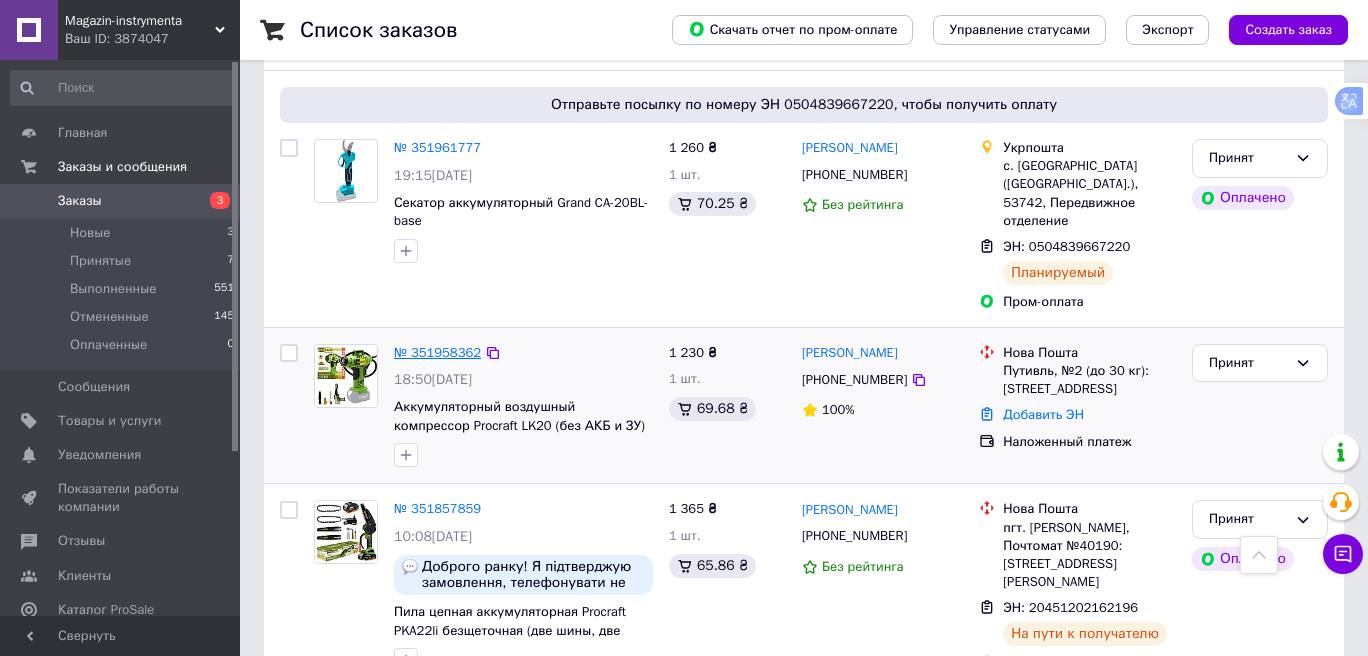 click on "№ 351958362" at bounding box center [437, 352] 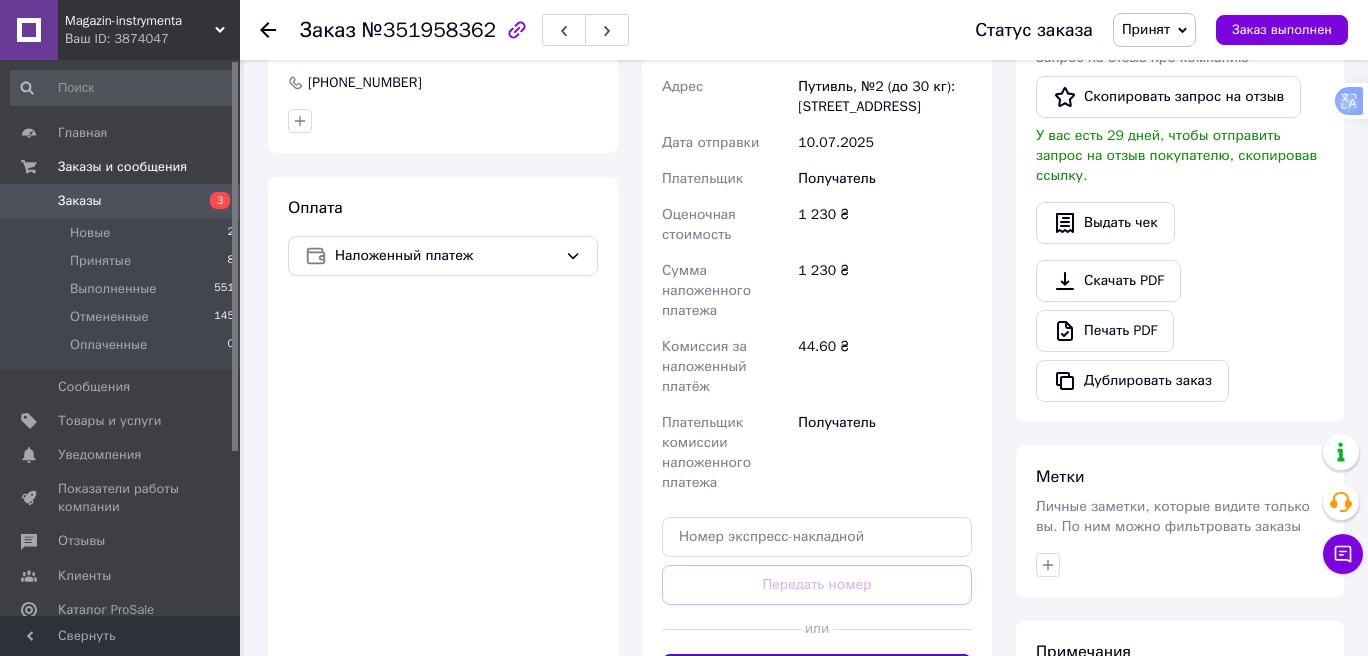 scroll, scrollTop: 727, scrollLeft: 0, axis: vertical 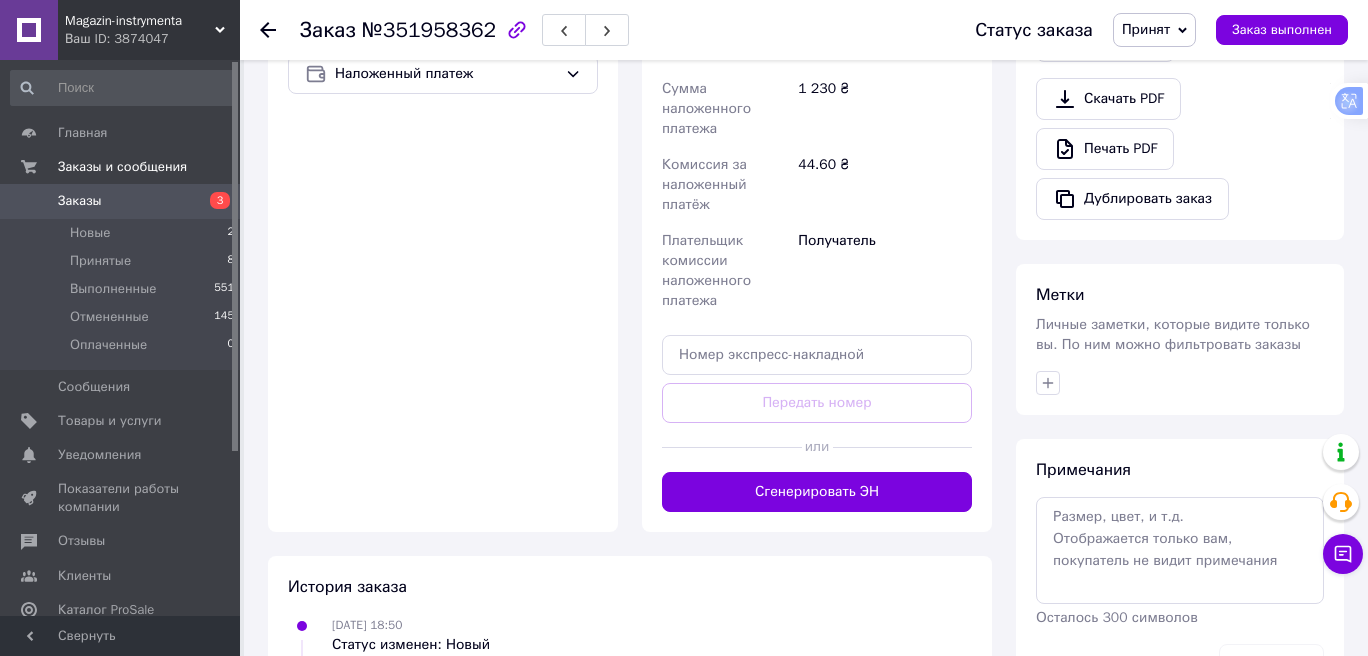 click on "Сгенерировать ЭН" at bounding box center [817, 492] 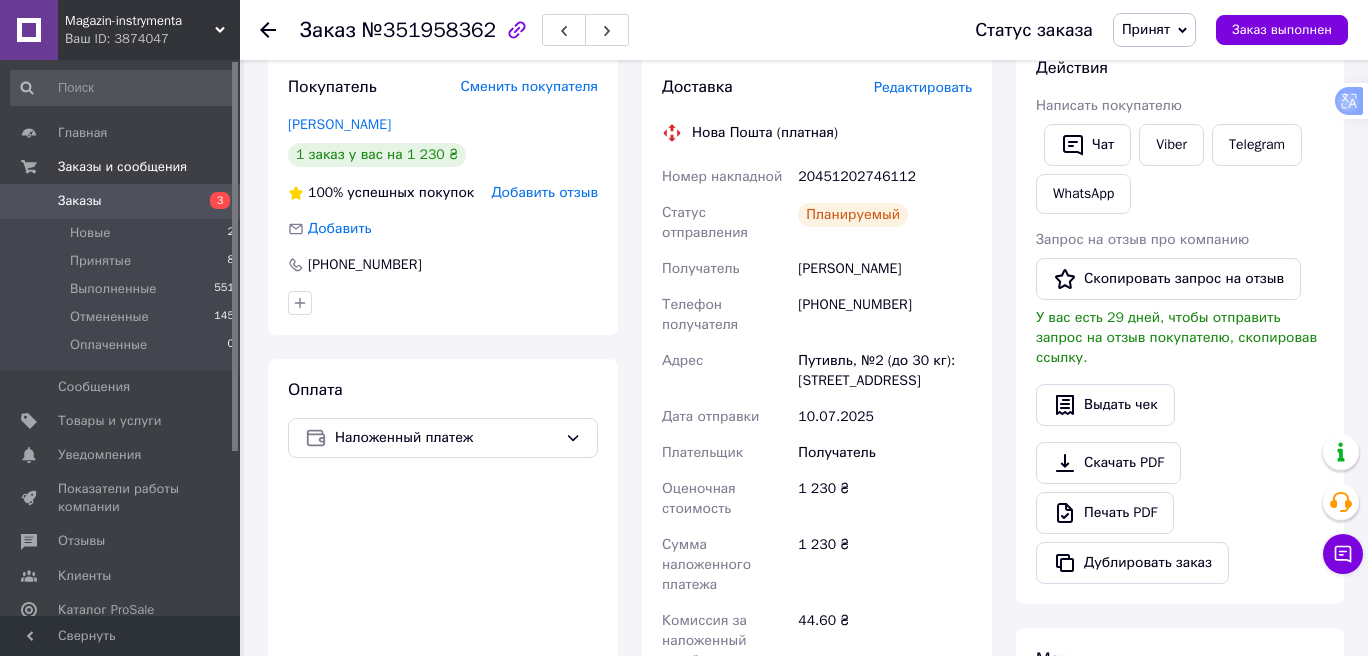 scroll, scrollTop: 0, scrollLeft: 0, axis: both 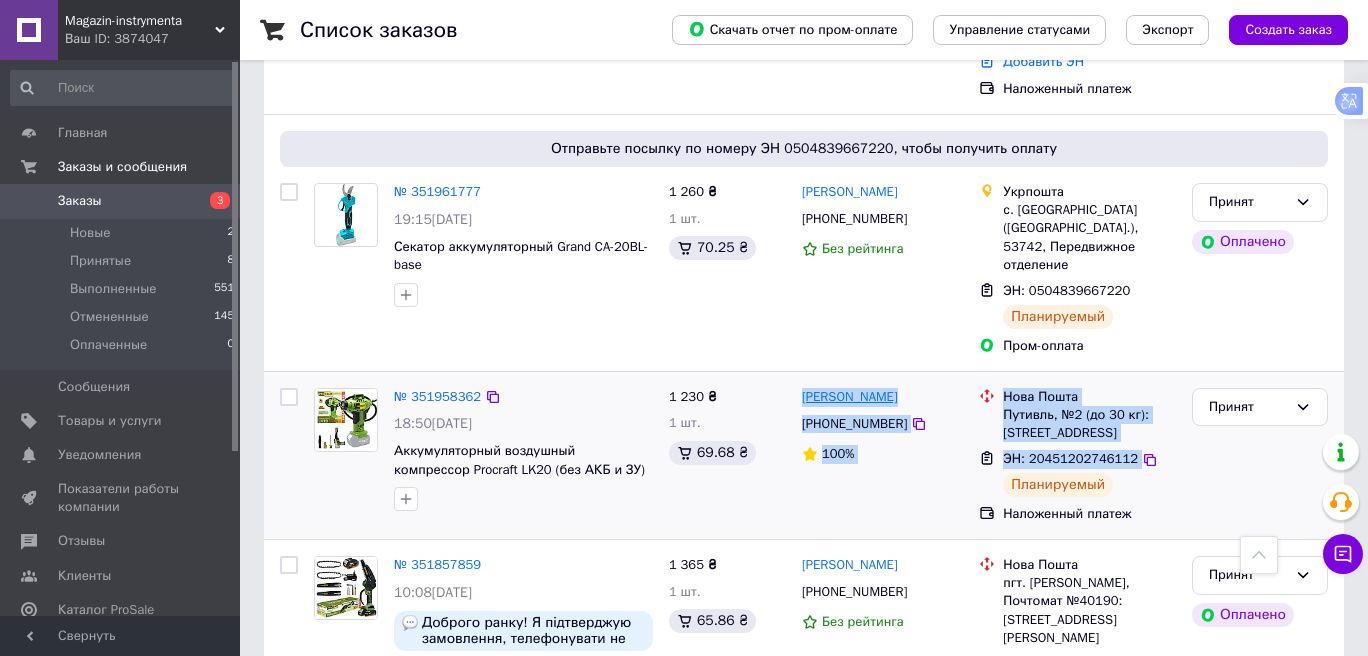 drag, startPoint x: 1130, startPoint y: 448, endPoint x: 802, endPoint y: 403, distance: 331.0725 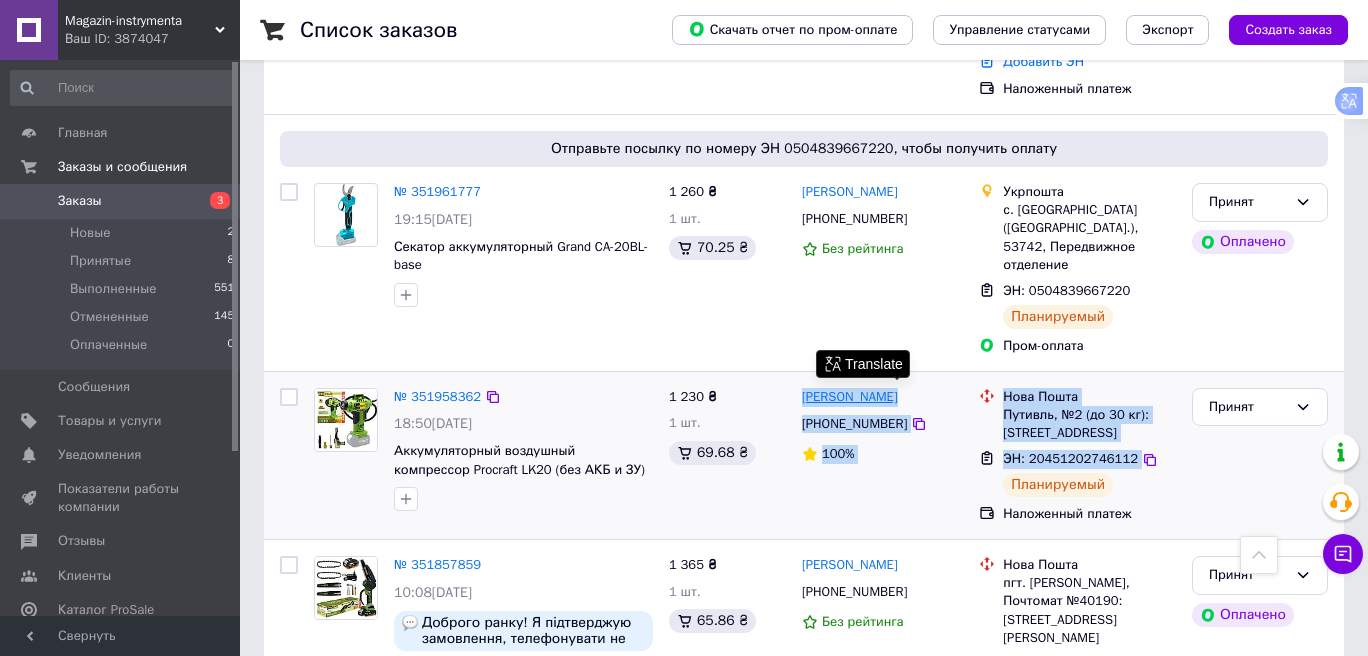 copy on "[PERSON_NAME] [PHONE_NUMBER] 100% Нова Пошта Путивль, №2 (до 30 кг): [STREET_ADDRESS] ЭН: 20451202746112" 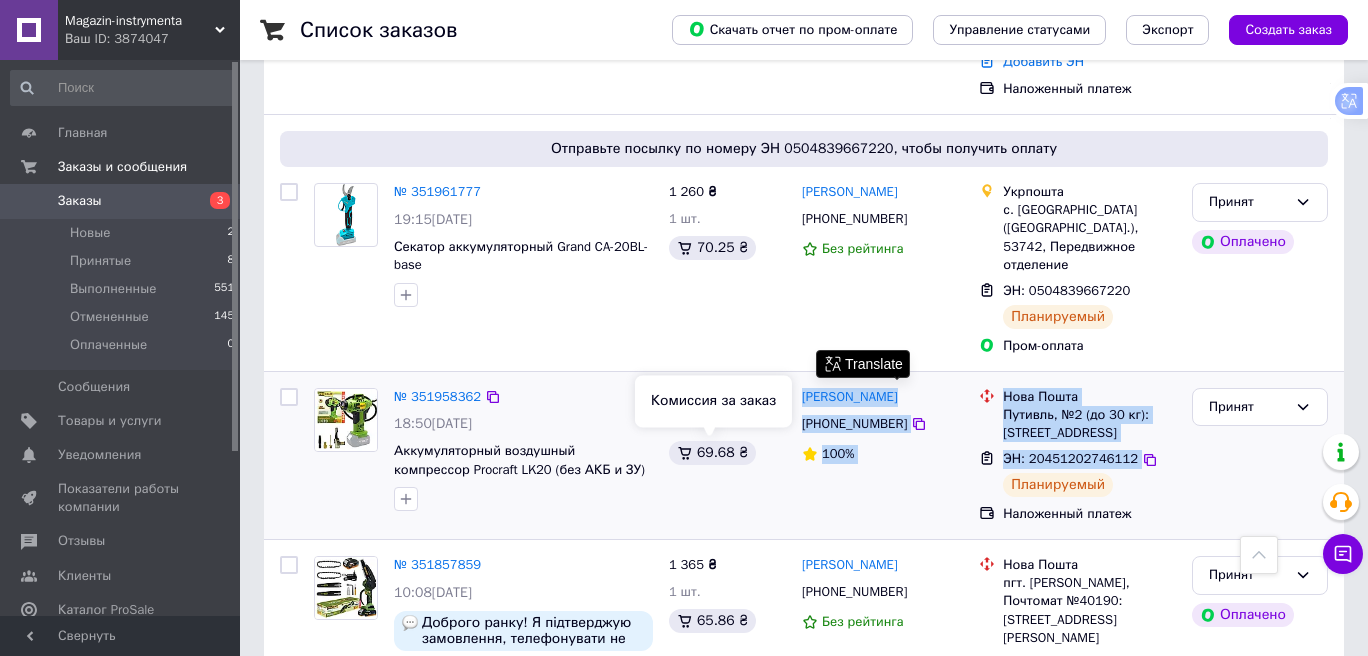 click on "1 230 ₴ 1 шт. 69.68 ₴" at bounding box center (727, 455) 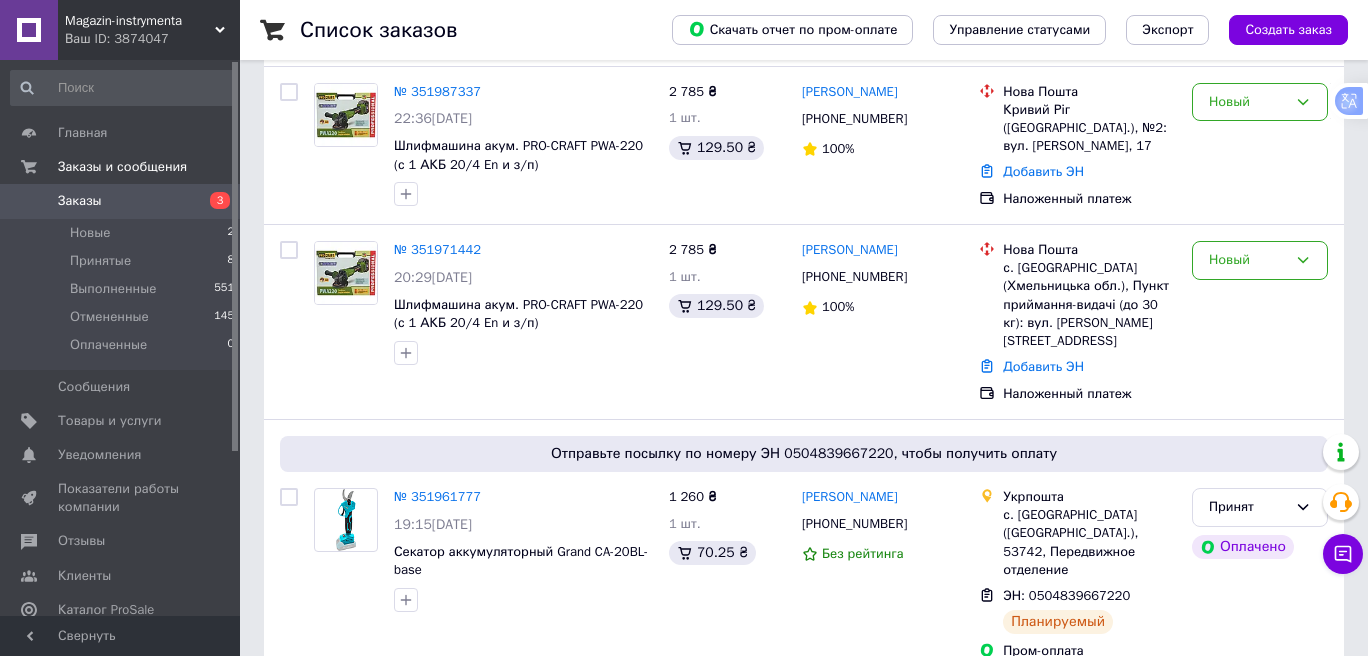 scroll, scrollTop: 90, scrollLeft: 0, axis: vertical 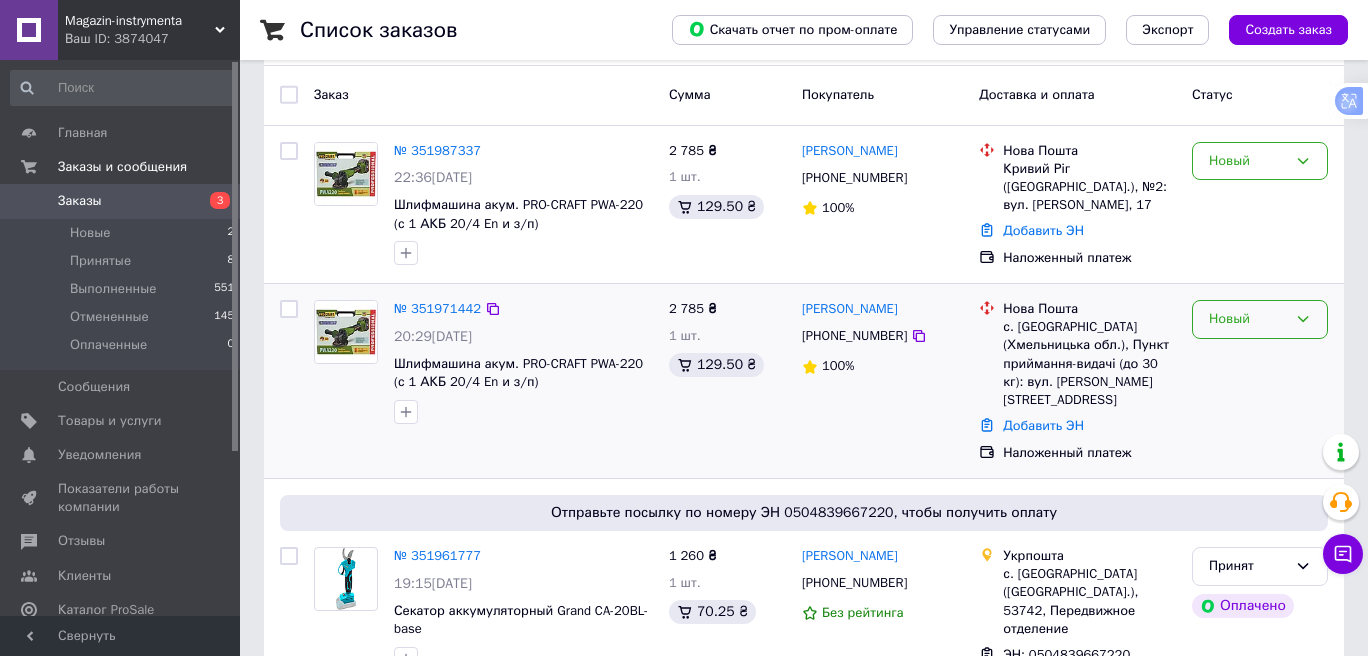 click on "Новый" at bounding box center (1248, 319) 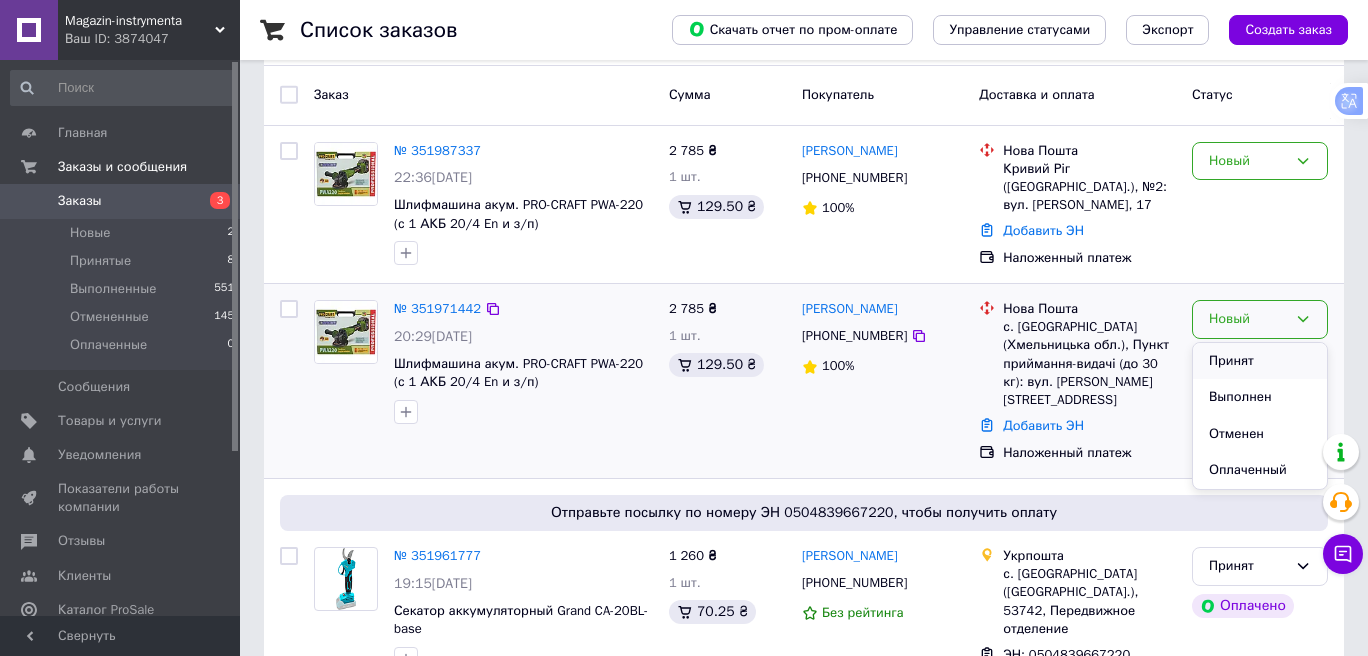 click on "Принят" at bounding box center (1260, 361) 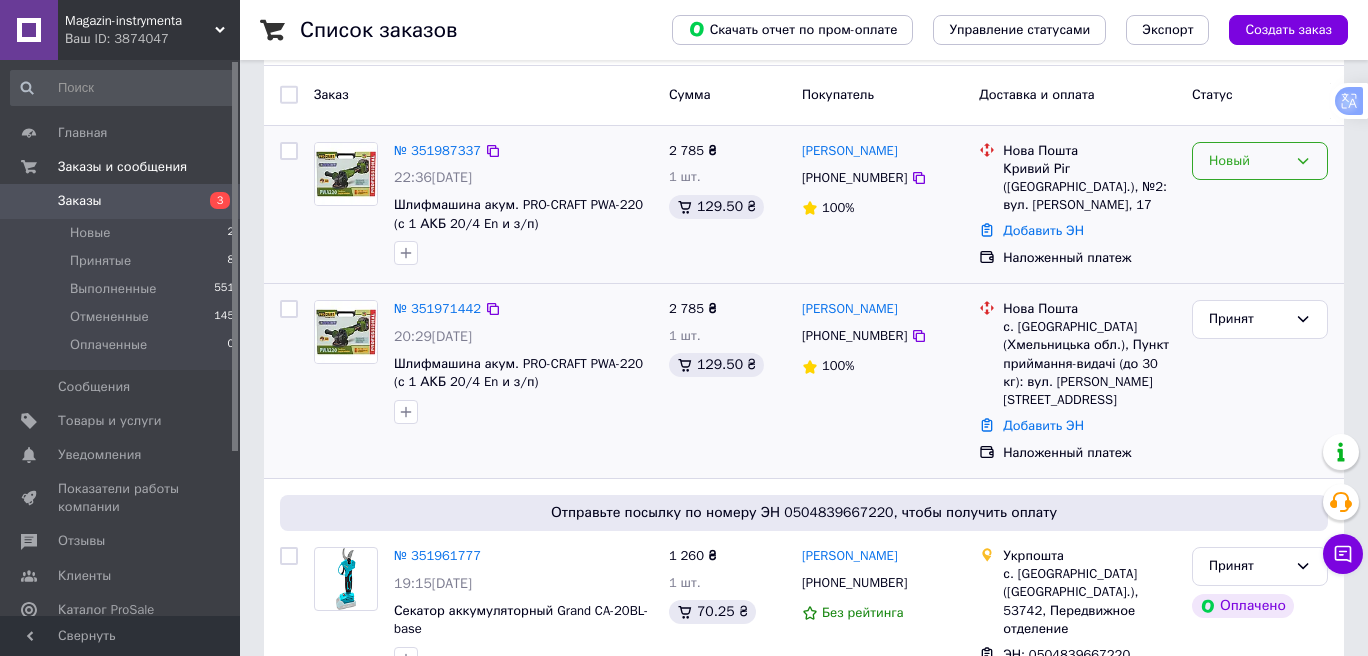 click on "Новый" at bounding box center [1248, 161] 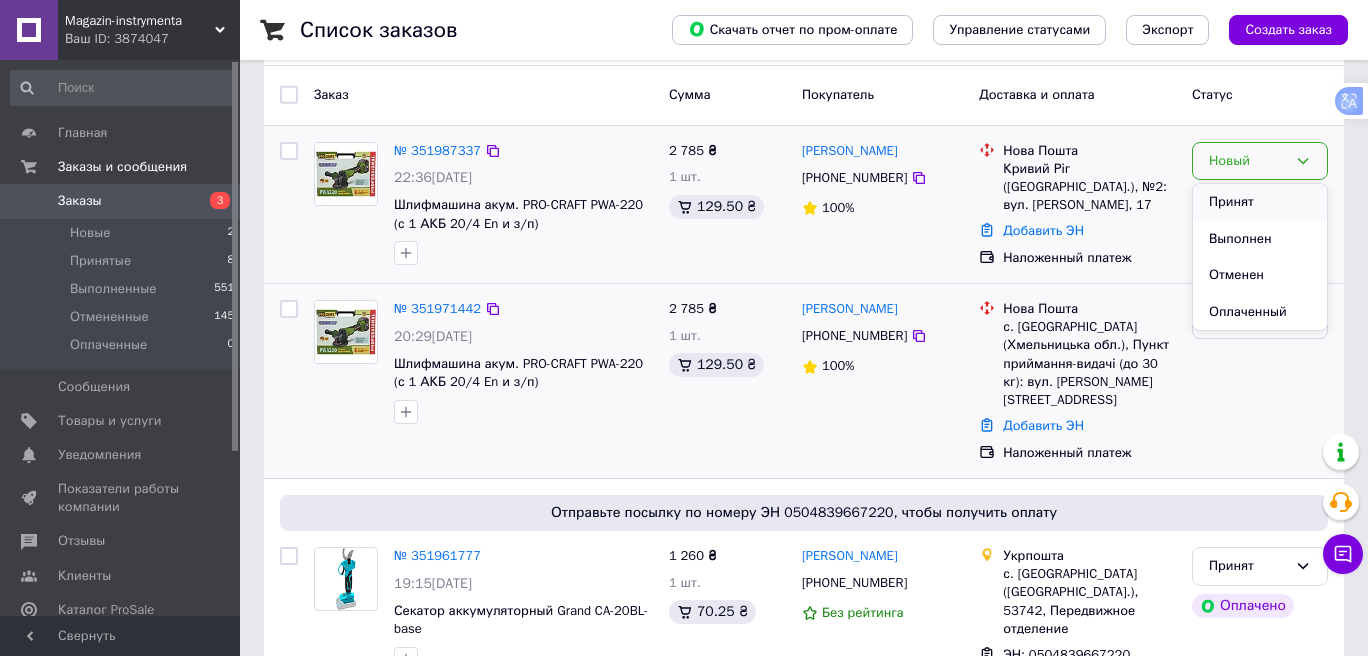 click on "Принят" at bounding box center [1260, 202] 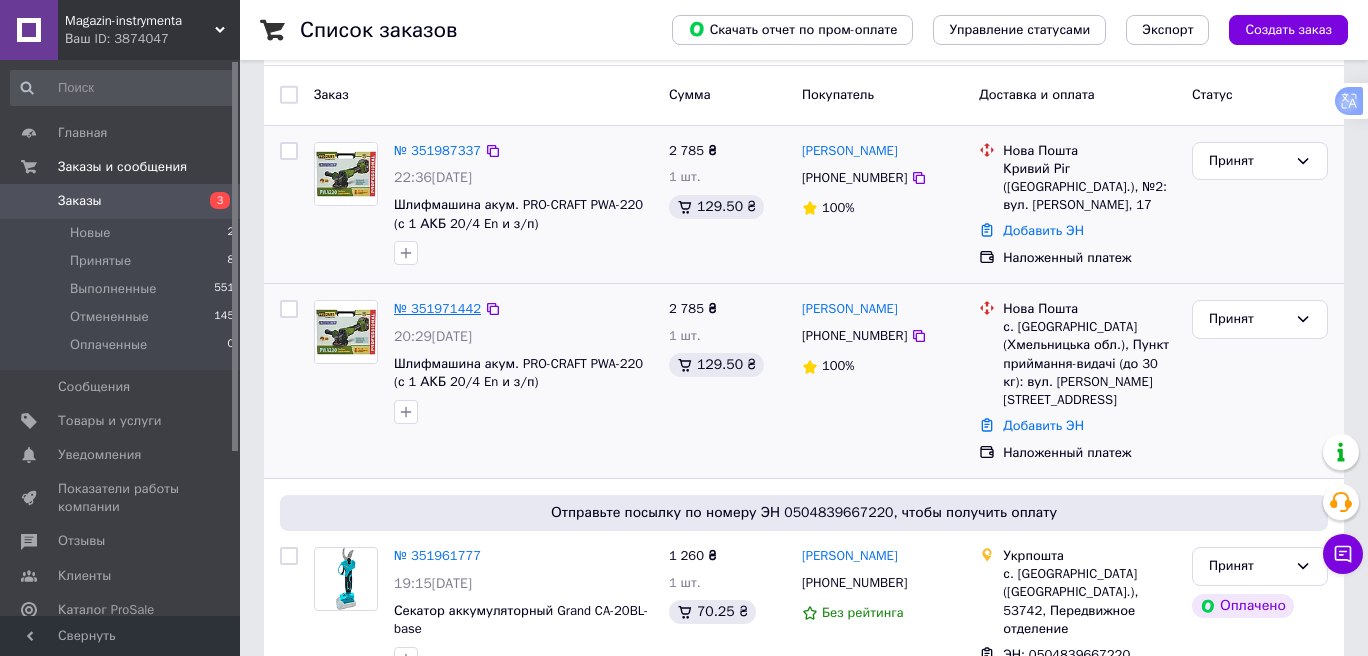 click on "№ 351971442" at bounding box center [437, 308] 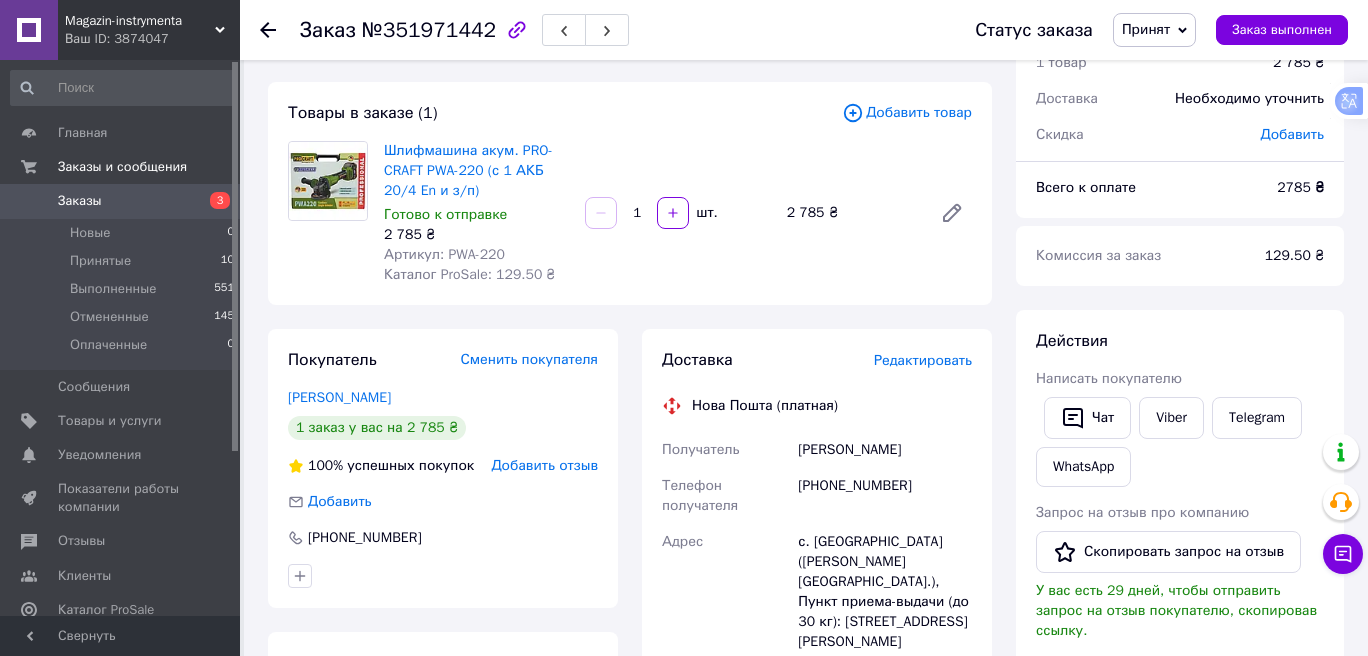 scroll, scrollTop: 0, scrollLeft: 0, axis: both 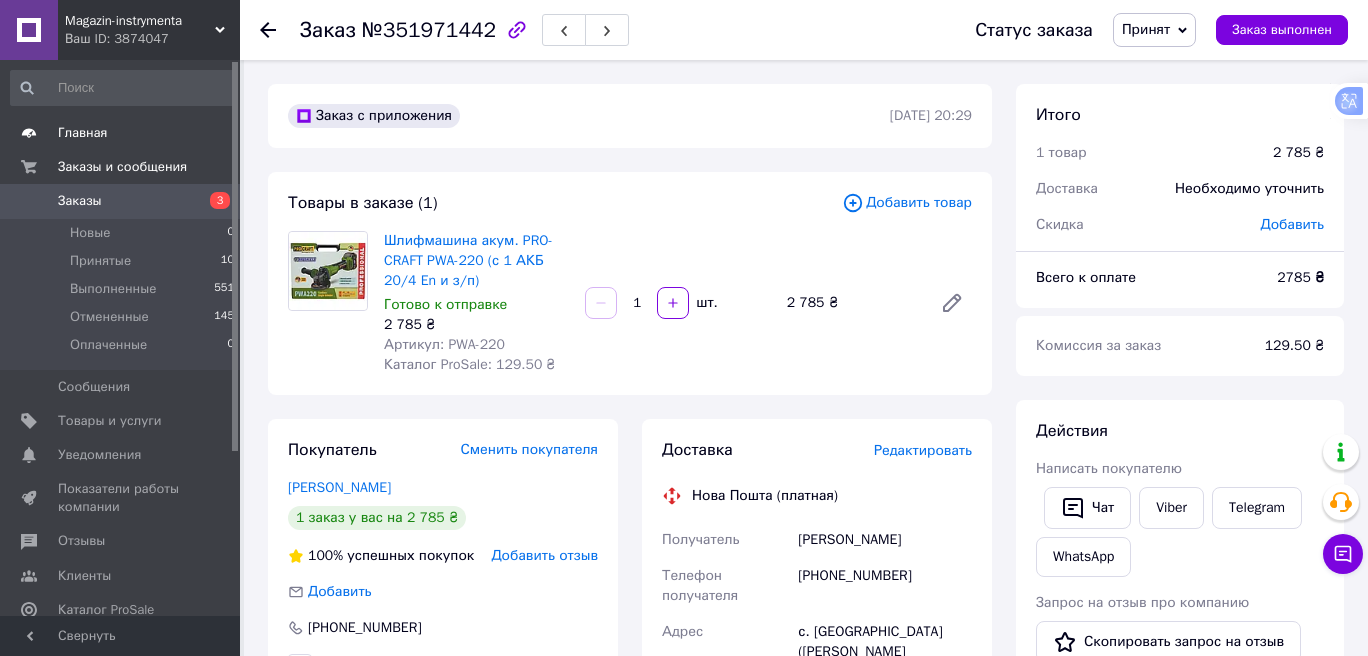 click on "Главная" at bounding box center [83, 133] 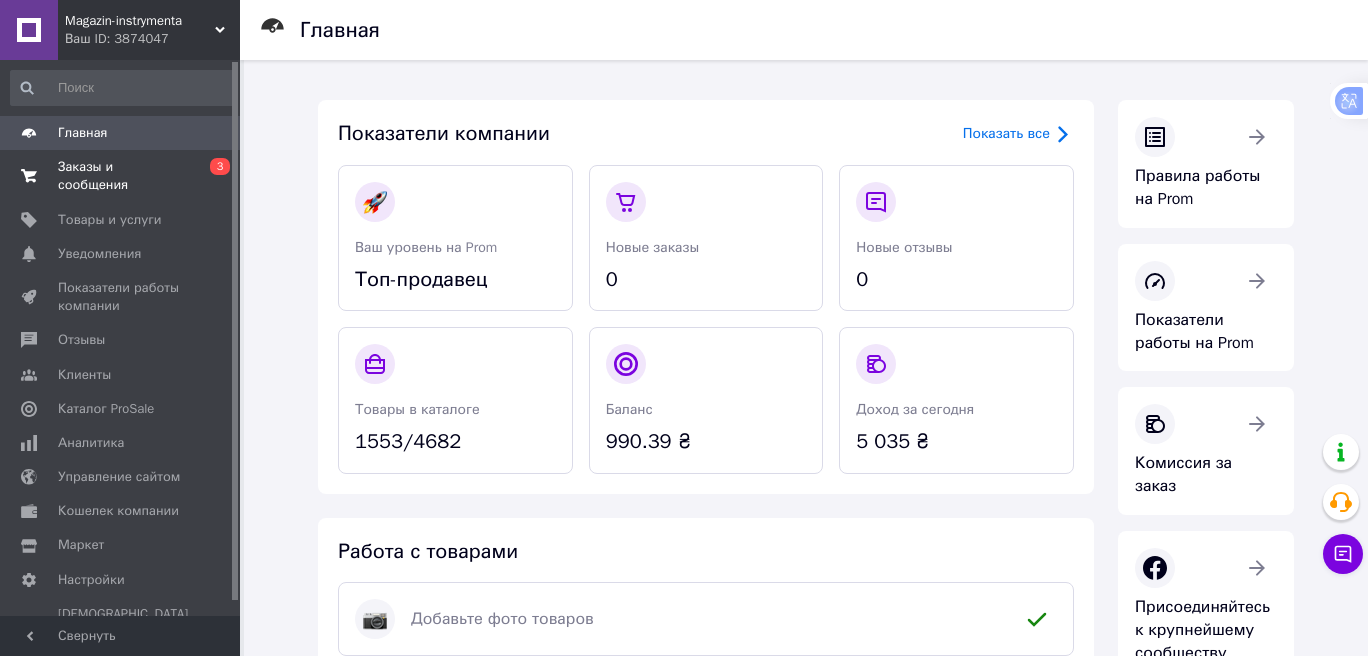 click on "Заказы и сообщения" at bounding box center (121, 176) 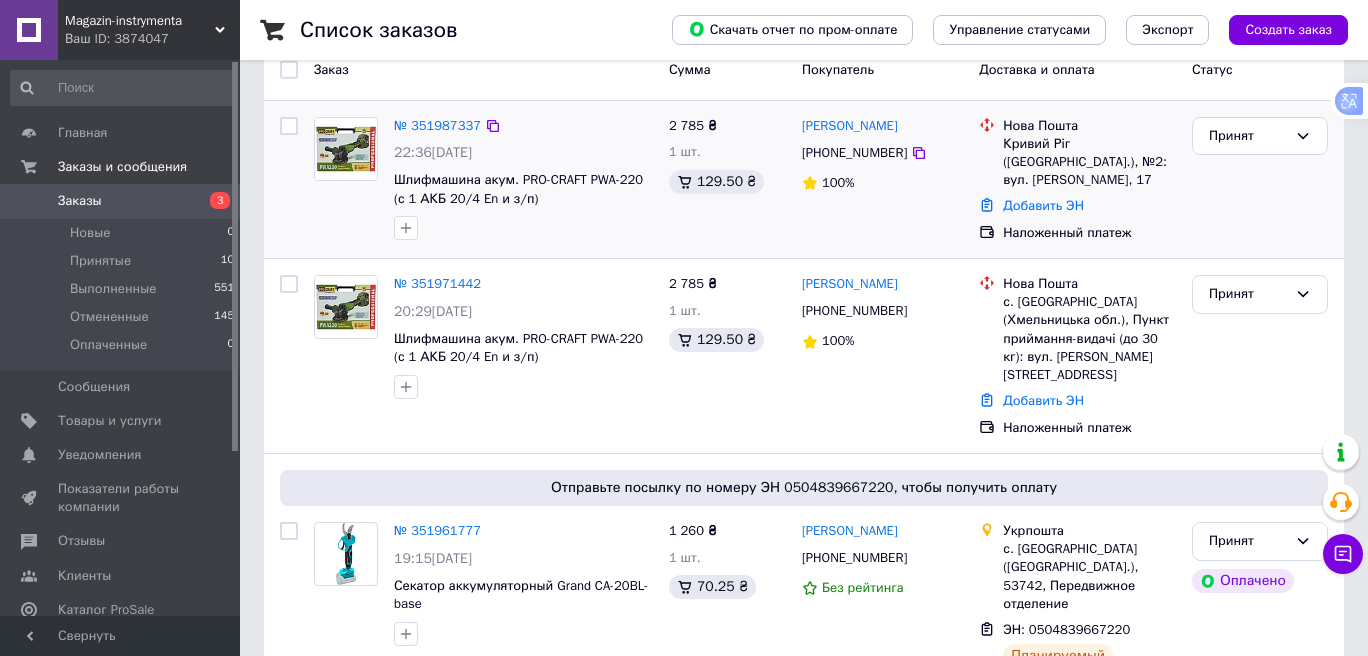 scroll, scrollTop: 0, scrollLeft: 0, axis: both 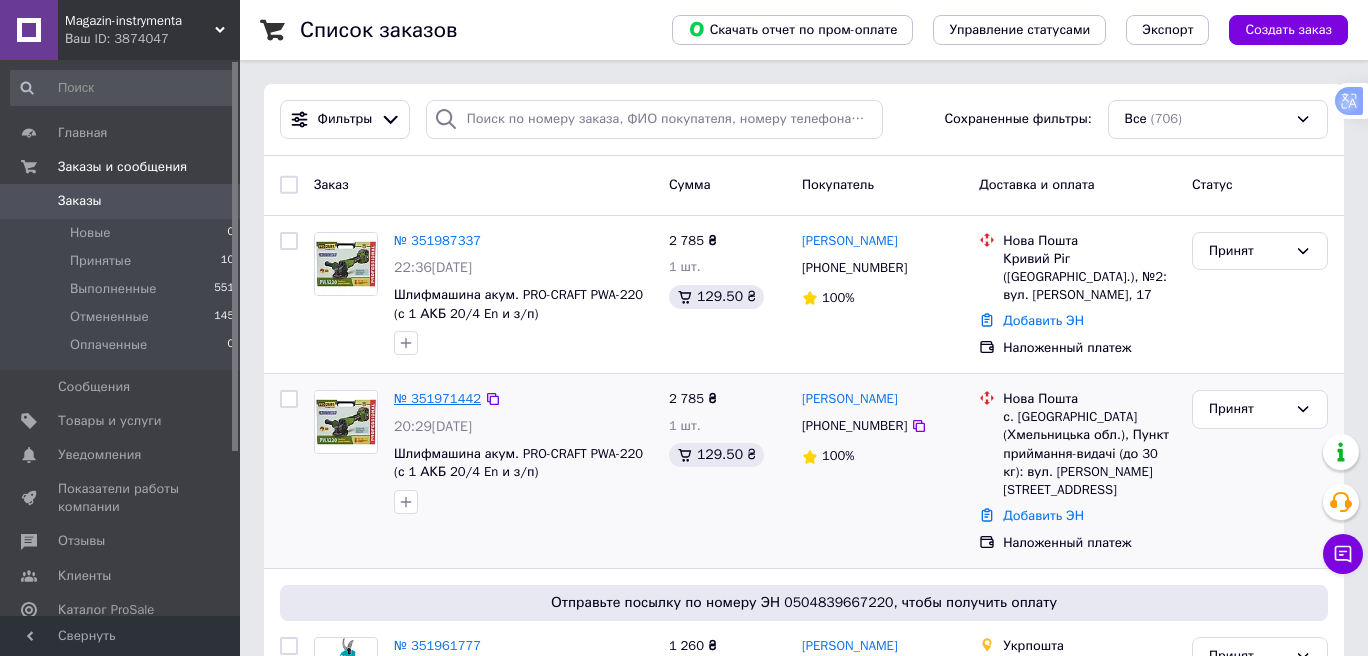 click on "№ 351971442" at bounding box center [437, 398] 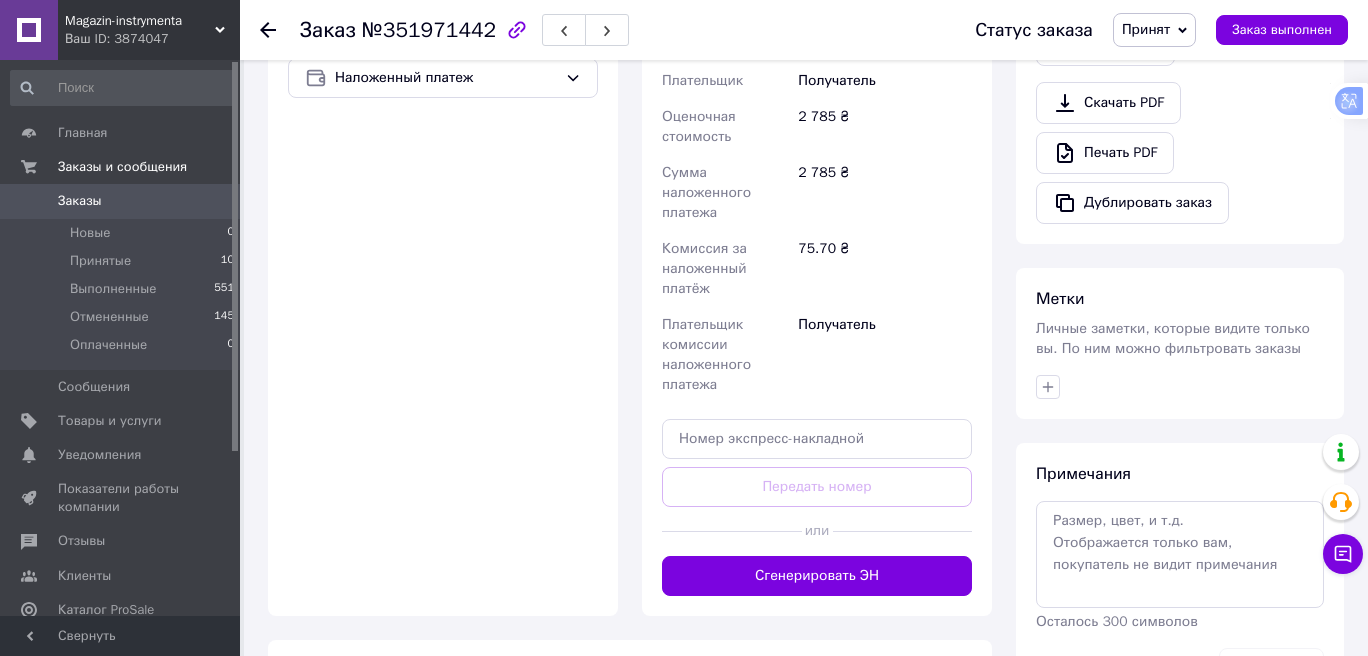 scroll, scrollTop: 733, scrollLeft: 0, axis: vertical 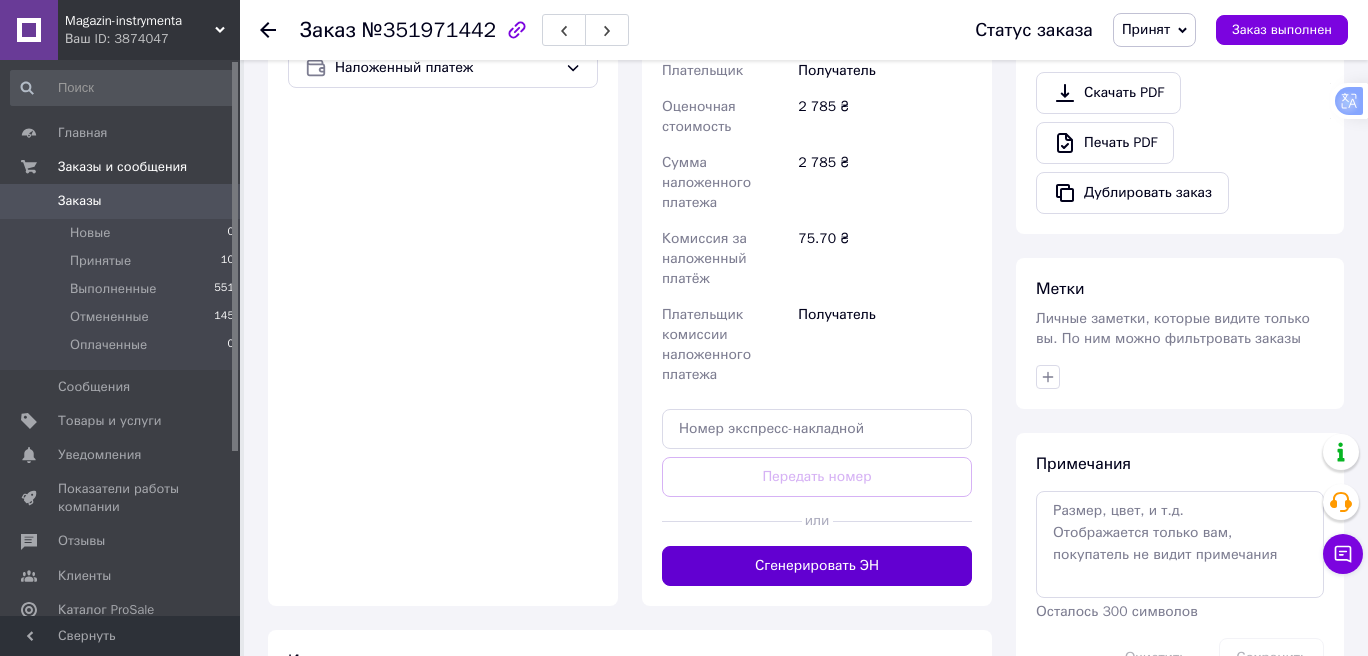 click on "Сгенерировать ЭН" at bounding box center [817, 566] 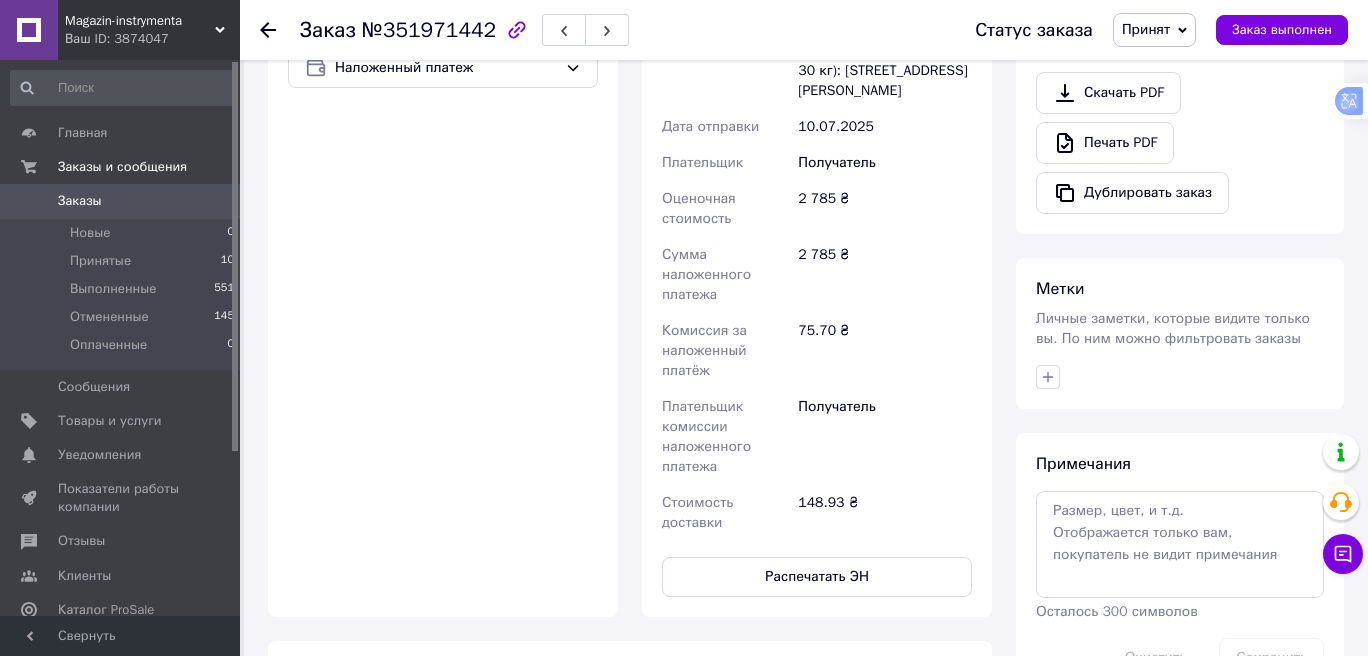 scroll, scrollTop: 0, scrollLeft: 0, axis: both 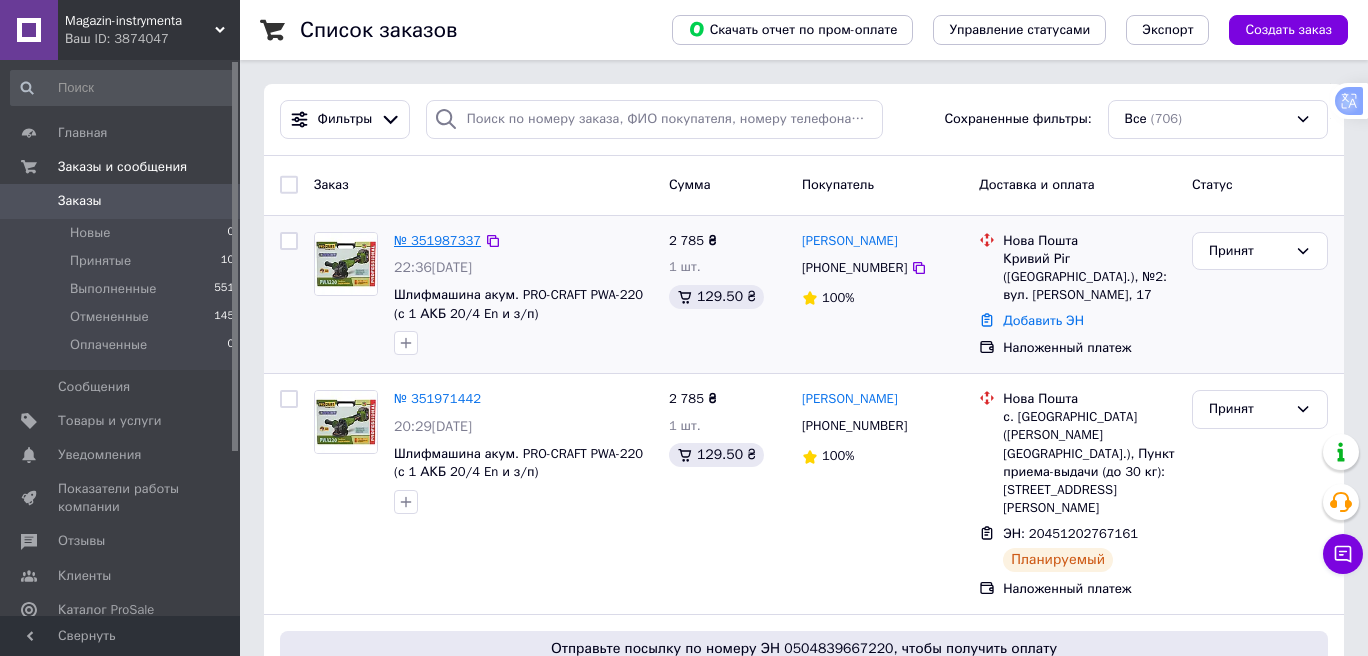 click on "№ 351987337" at bounding box center [437, 240] 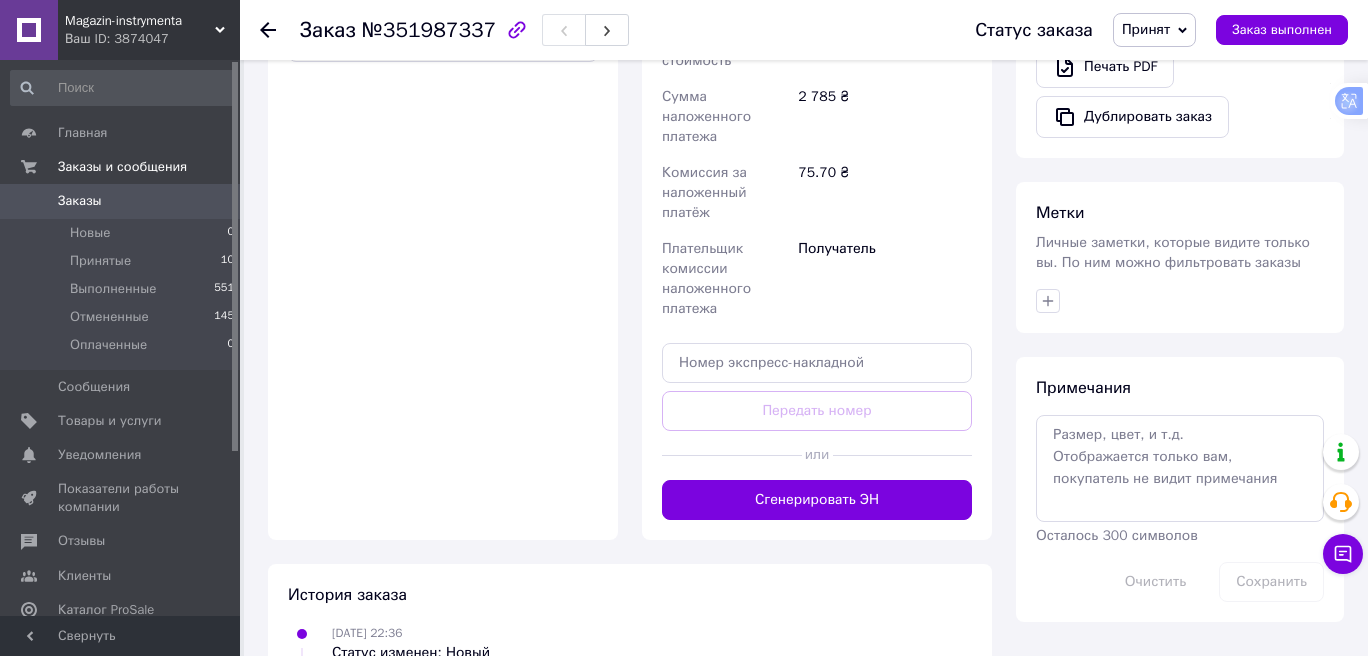 scroll, scrollTop: 760, scrollLeft: 0, axis: vertical 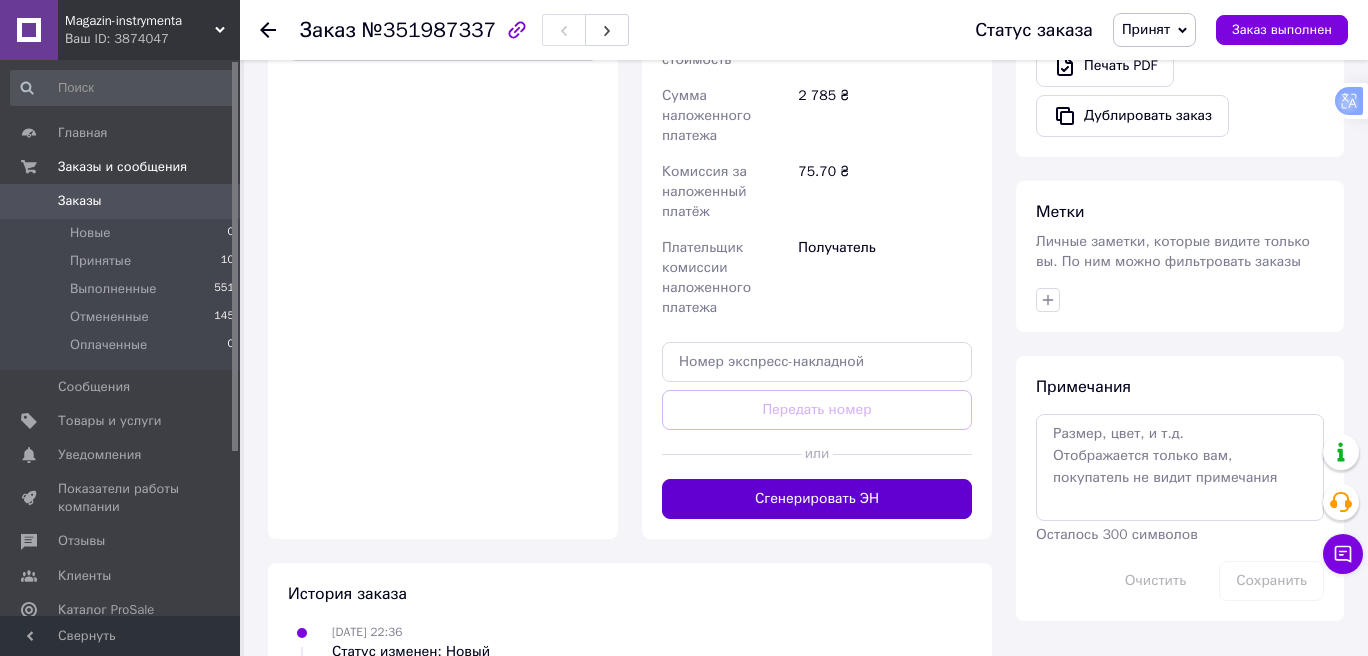 click on "Сгенерировать ЭН" at bounding box center [817, 499] 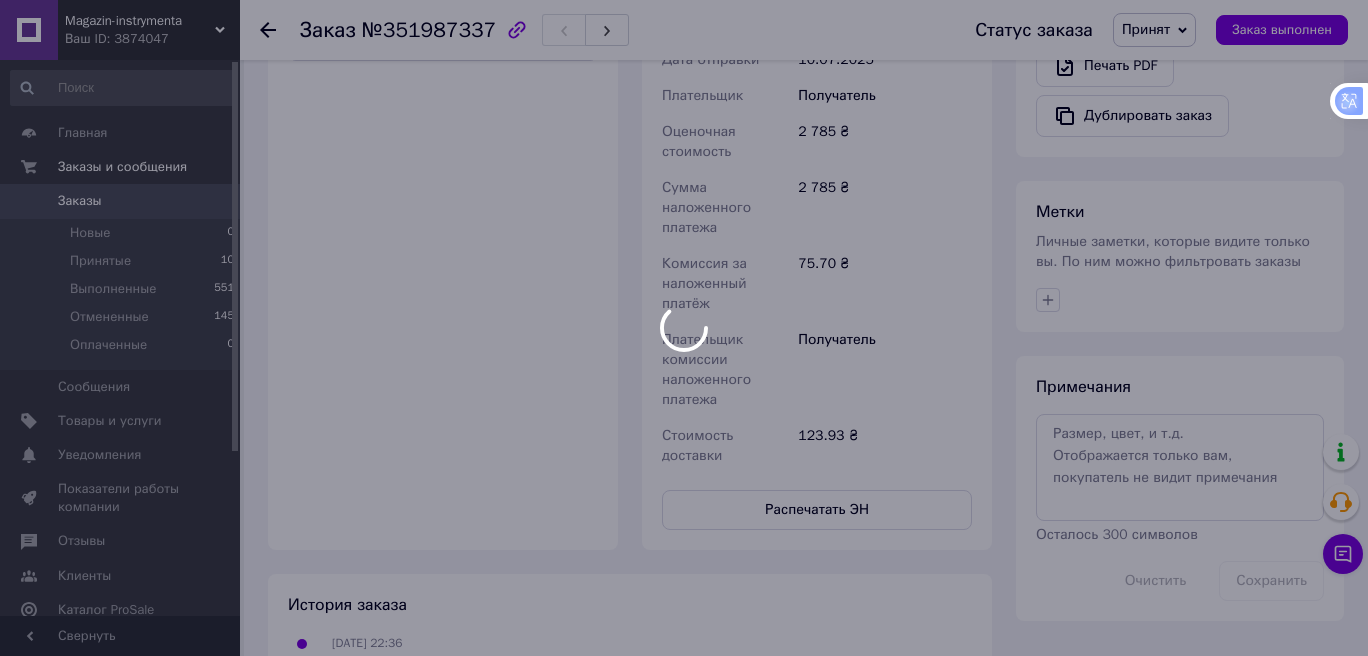 scroll, scrollTop: 0, scrollLeft: 0, axis: both 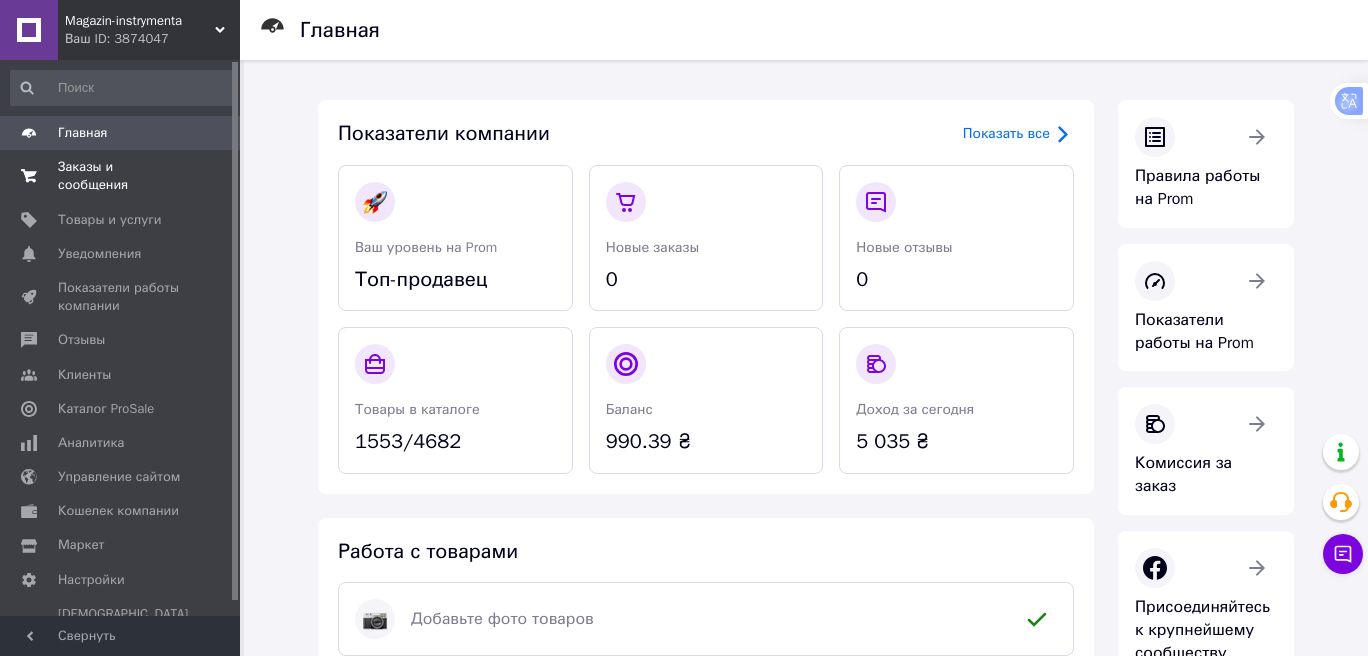 click on "Заказы и сообщения" at bounding box center (121, 176) 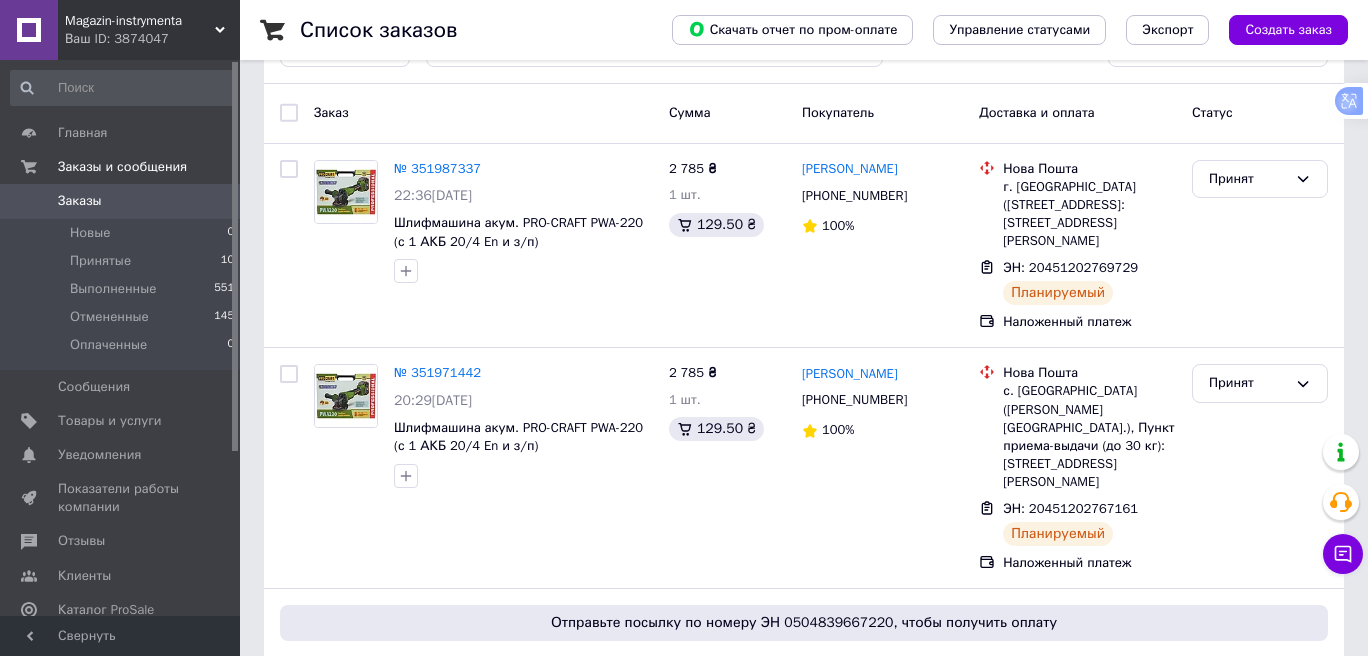 scroll, scrollTop: 64, scrollLeft: 0, axis: vertical 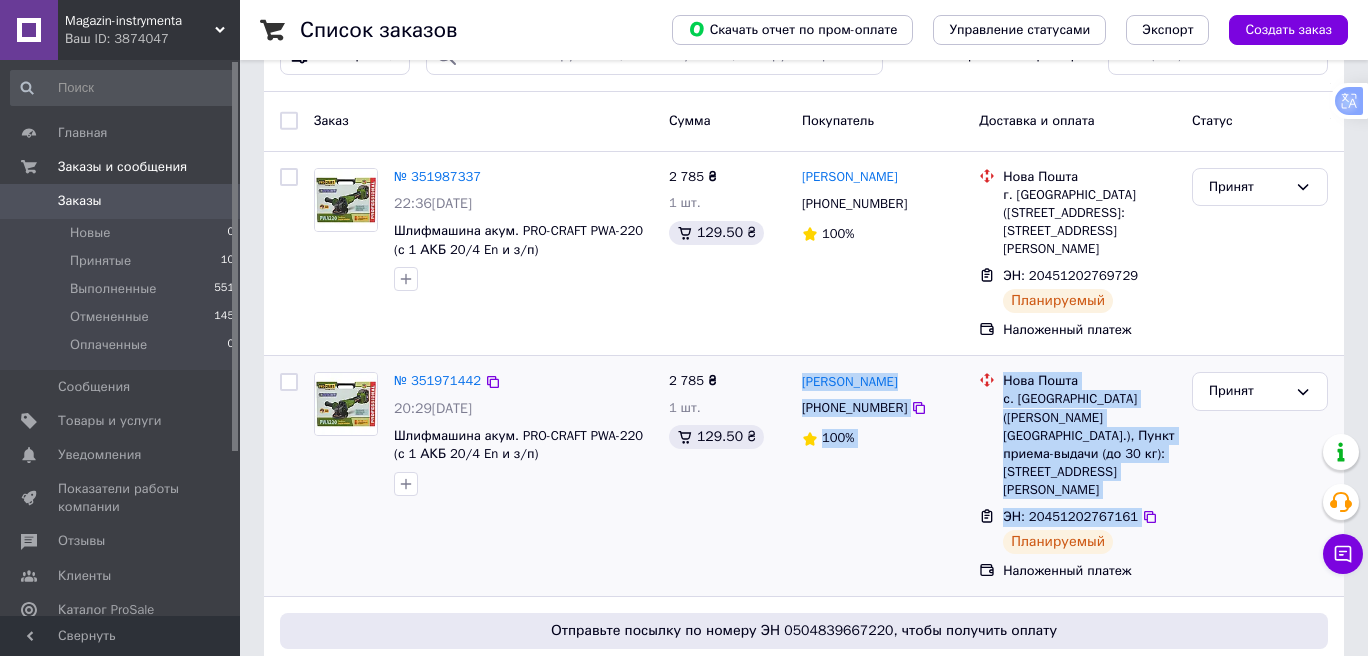 drag, startPoint x: 1157, startPoint y: 459, endPoint x: 800, endPoint y: 379, distance: 365.8538 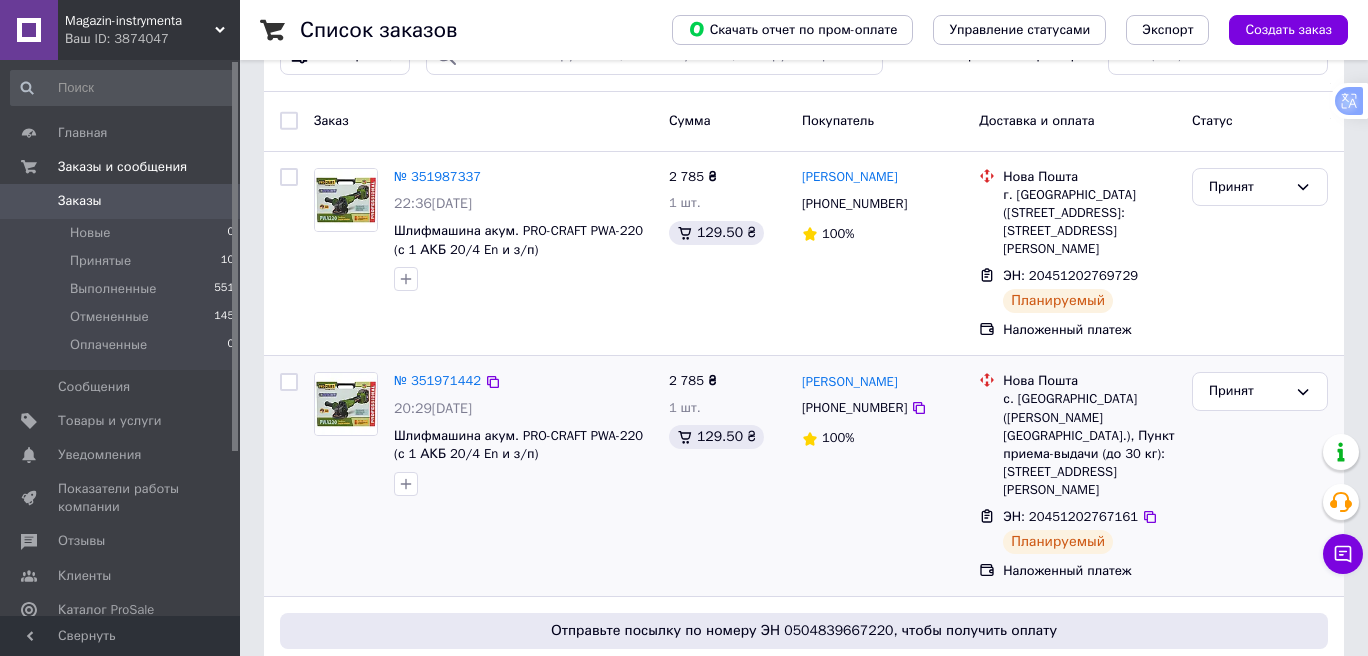 drag, startPoint x: 800, startPoint y: 379, endPoint x: 747, endPoint y: 360, distance: 56.302753 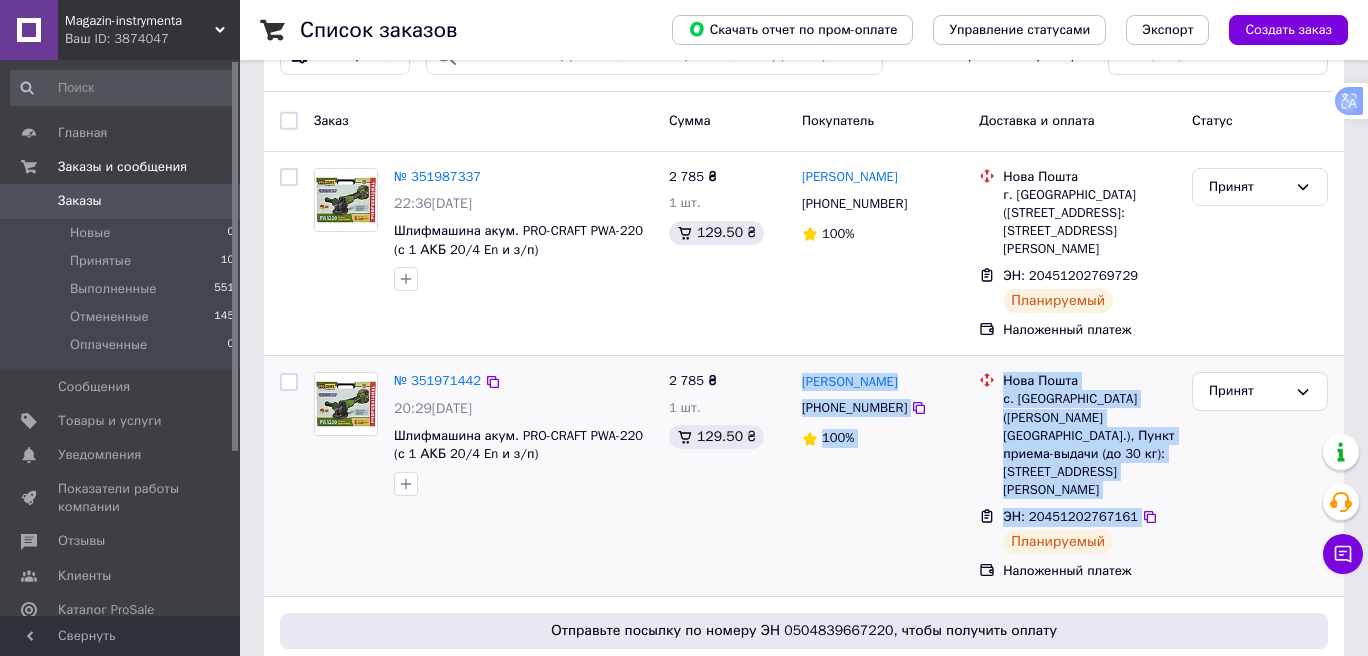 drag, startPoint x: 795, startPoint y: 374, endPoint x: 1151, endPoint y: 465, distance: 367.4466 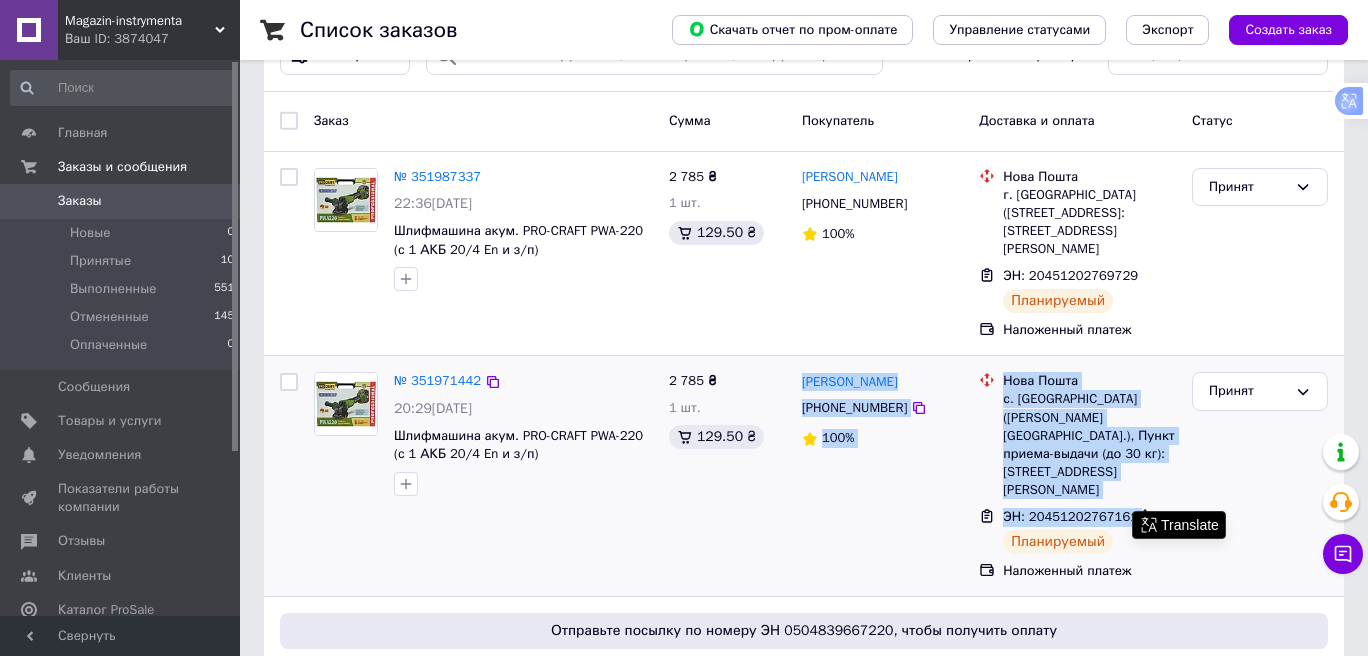 copy on "Олександр Кондратюк +380978185699 100% Нова Пошта с. Аннополь (Хмельницкая обл.), Пункт приема-выдачи (до 30 кг): ул. Корецкая, 15 ЭН: 20451202767161" 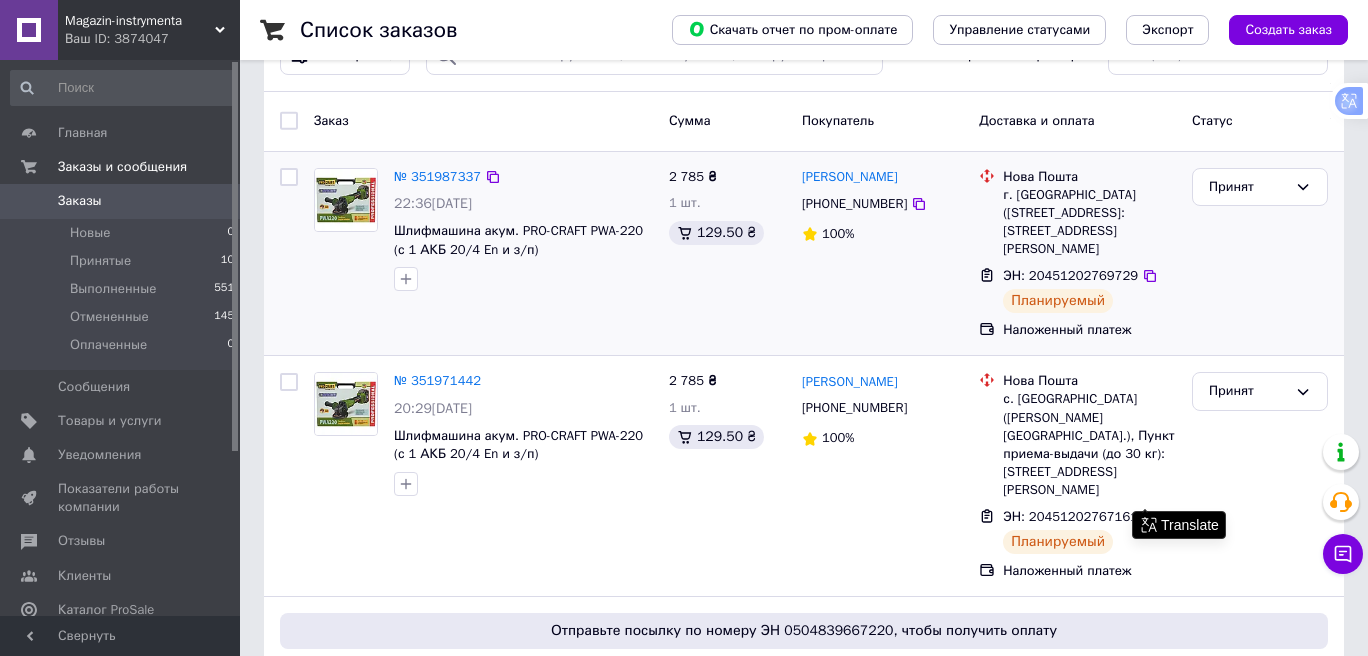click on "ЭН: 20451202769729" at bounding box center [1089, 276] 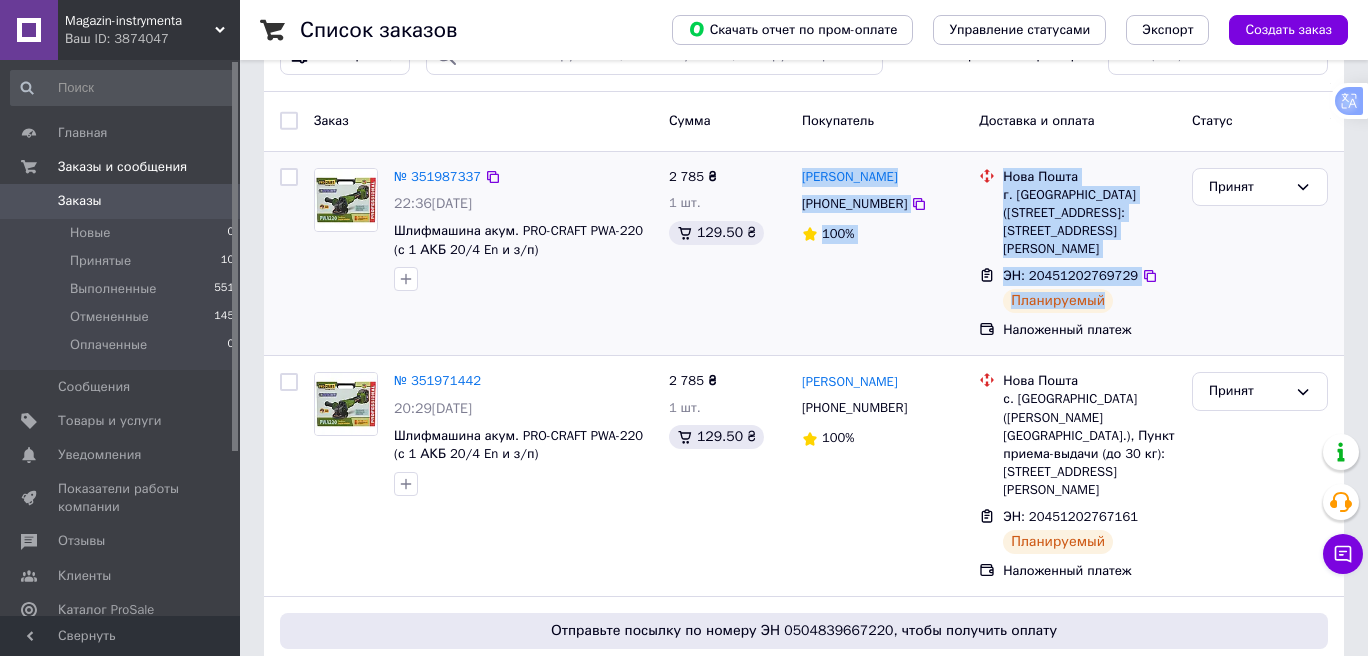 drag, startPoint x: 1156, startPoint y: 271, endPoint x: 792, endPoint y: 294, distance: 364.72592 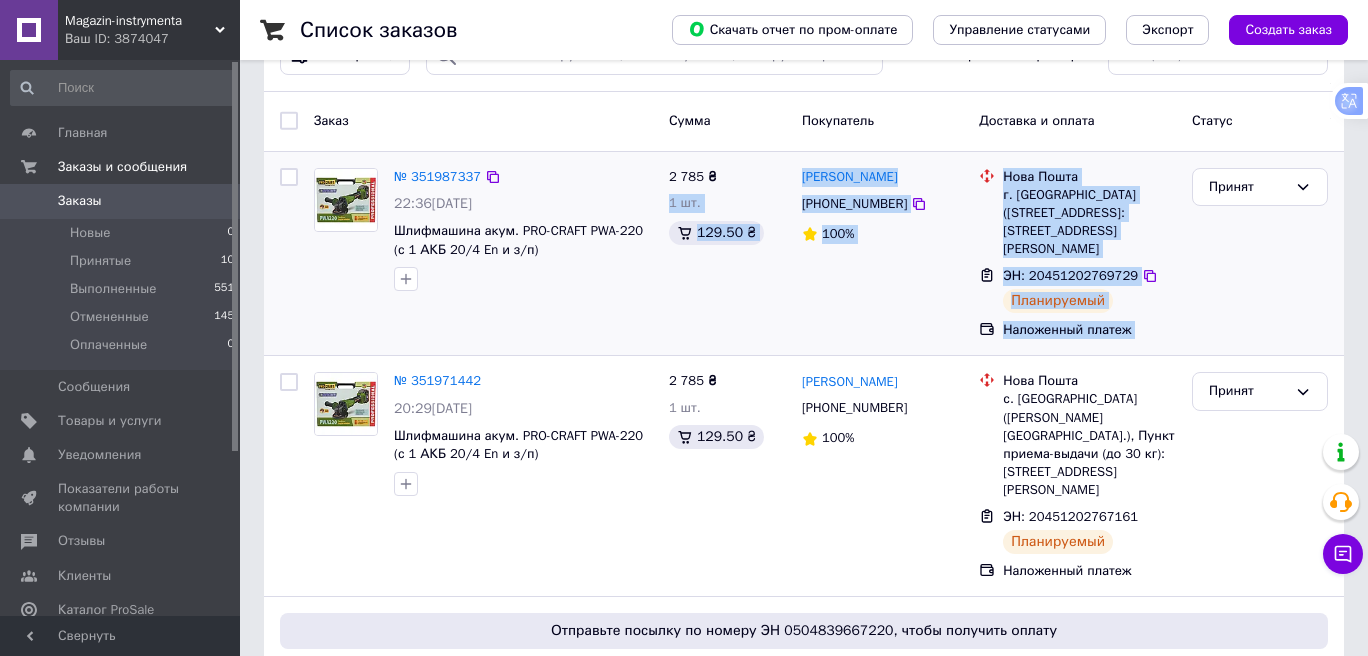 drag, startPoint x: 792, startPoint y: 175, endPoint x: 1200, endPoint y: 296, distance: 425.56433 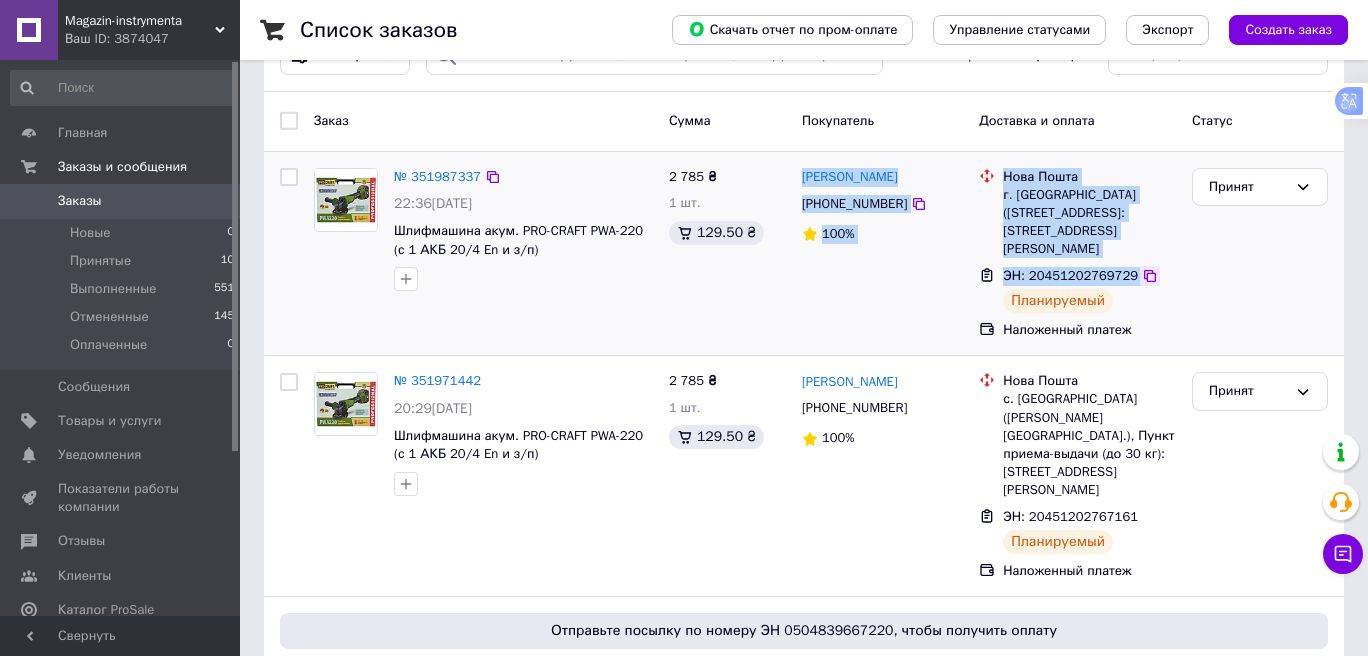 drag, startPoint x: 799, startPoint y: 171, endPoint x: 1129, endPoint y: 272, distance: 345.11014 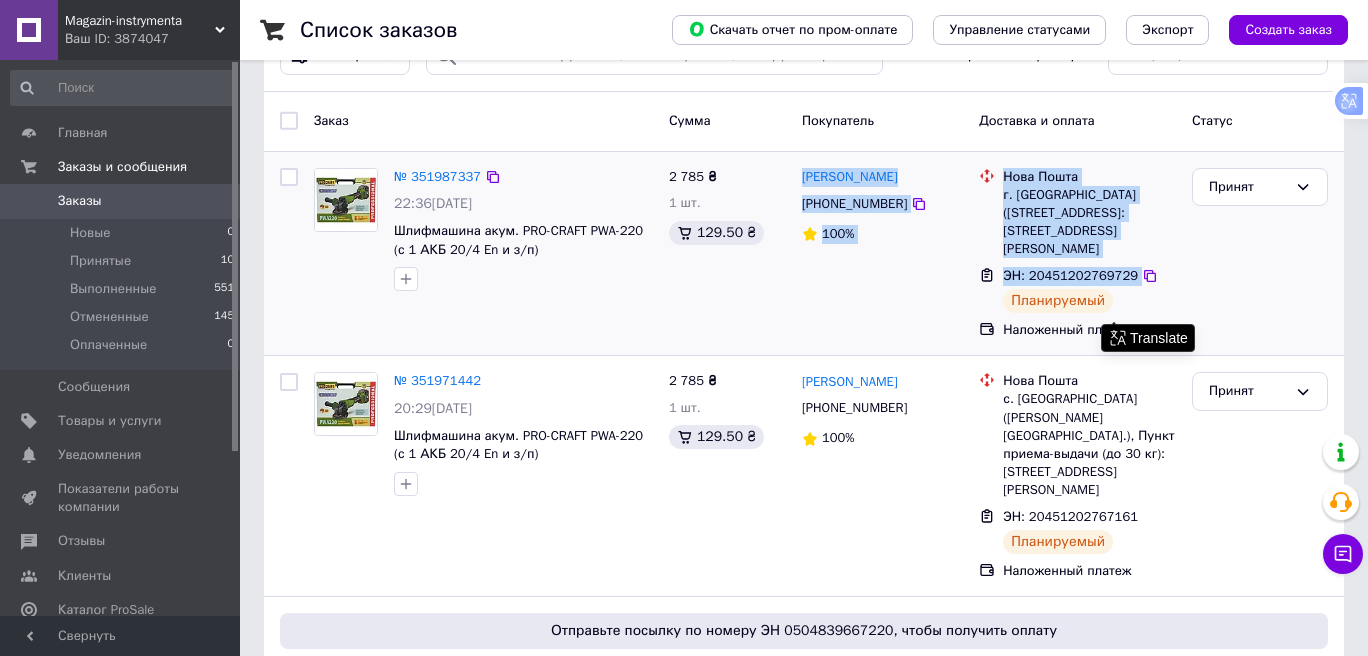 copy on "Александр Самохвалов +380983411123 100% Нова Пошта г. Кривой Рог (Днепропетровская обл.), №2: ул. Леонида Бородича, 17 ЭН: 20451202769729" 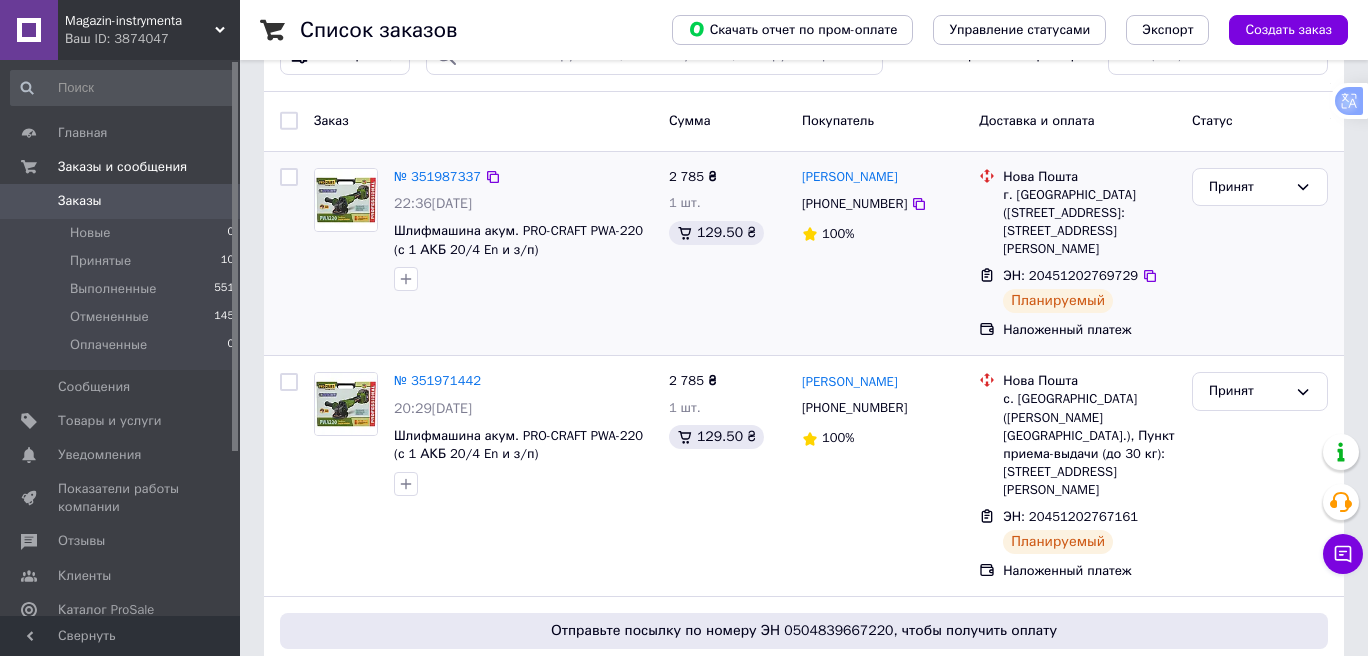 click on "2 785 ₴ 1 шт. 129.50 ₴" at bounding box center [727, 254] 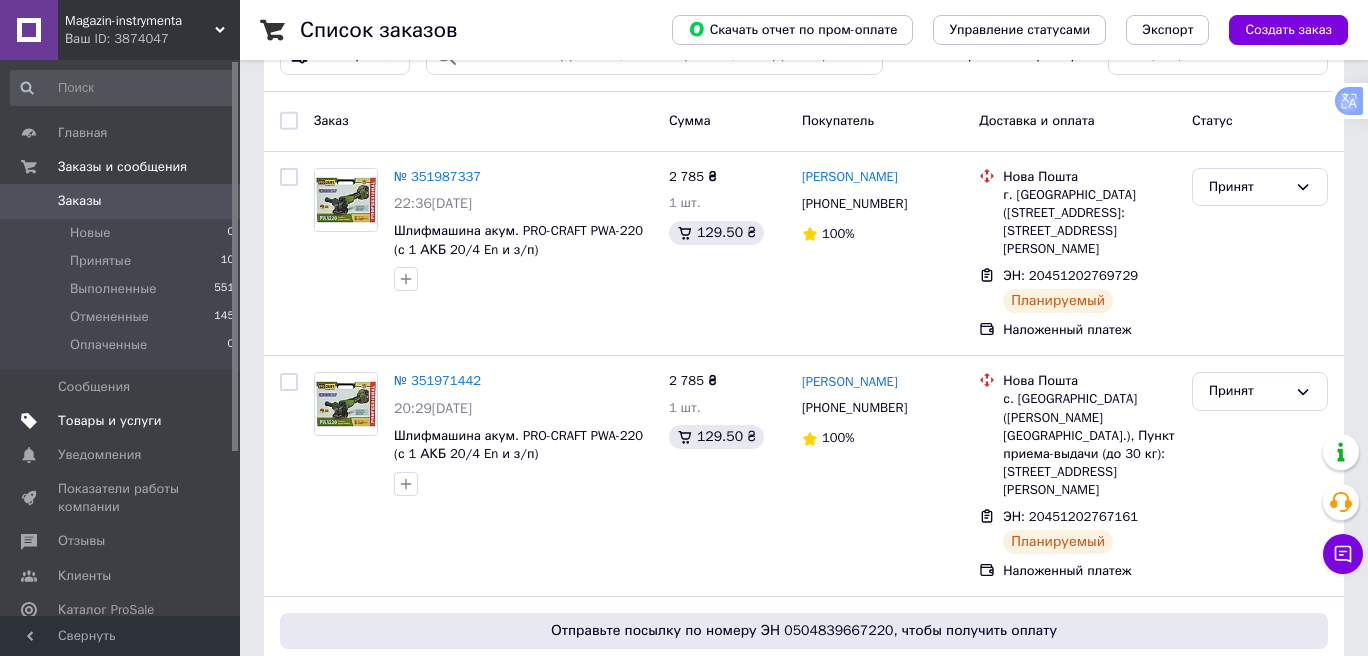 click on "Товары и услуги" at bounding box center (110, 421) 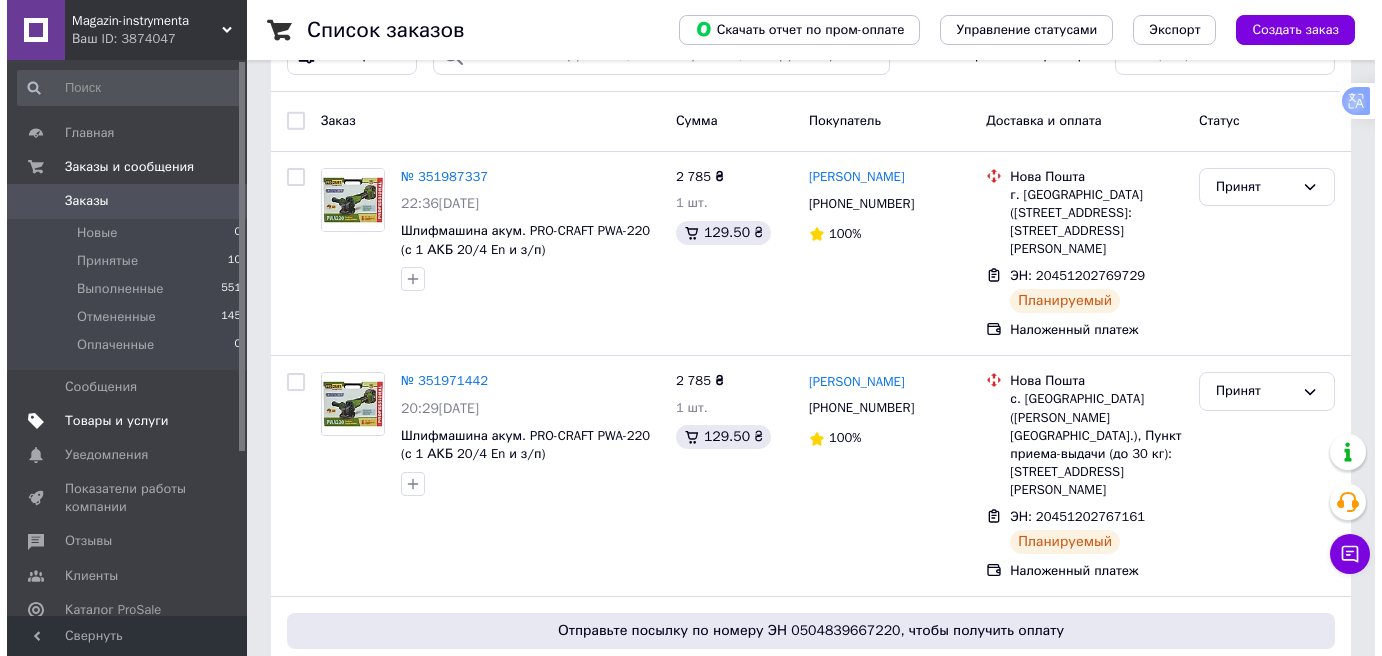 scroll, scrollTop: 0, scrollLeft: 0, axis: both 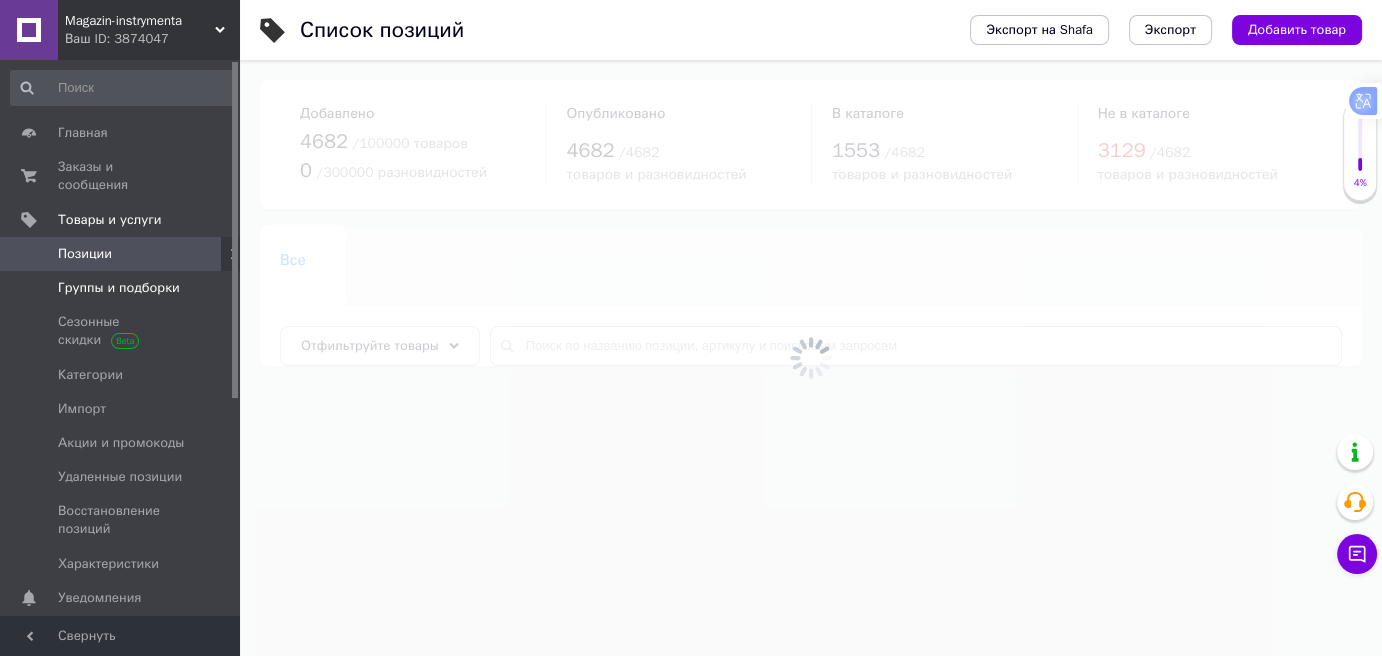 click on "Группы и подборки" at bounding box center [123, 288] 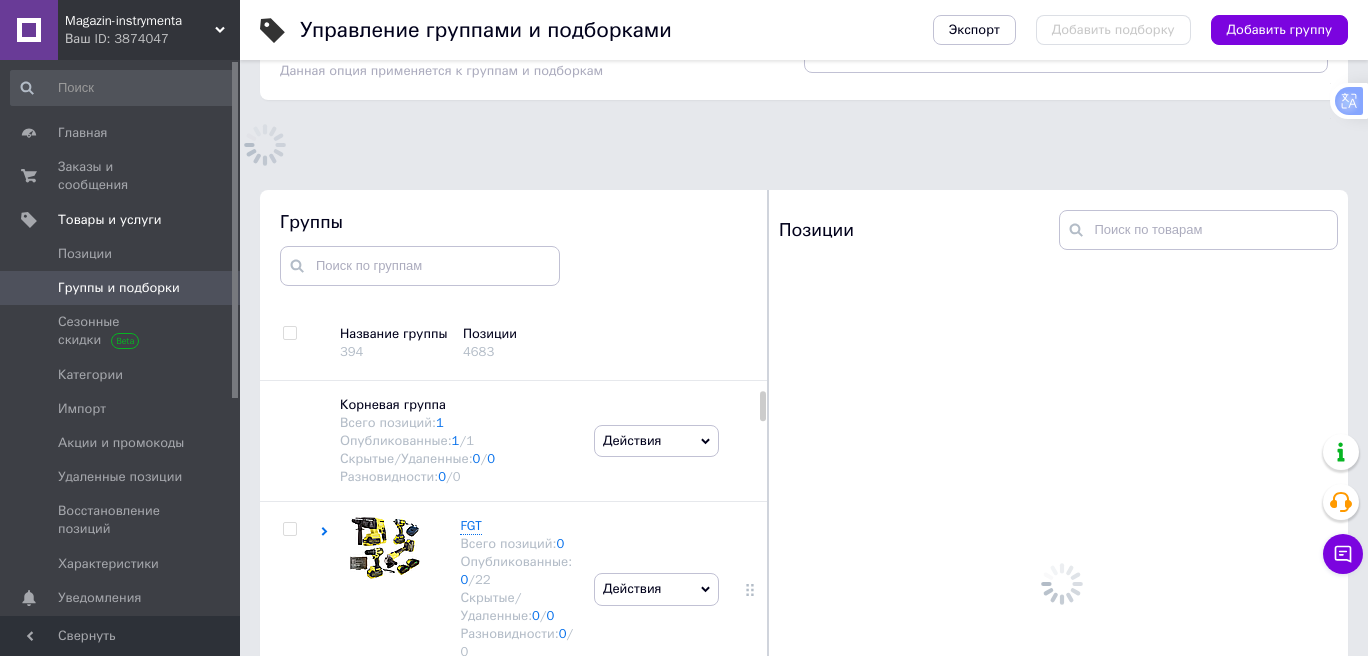 scroll, scrollTop: 113, scrollLeft: 0, axis: vertical 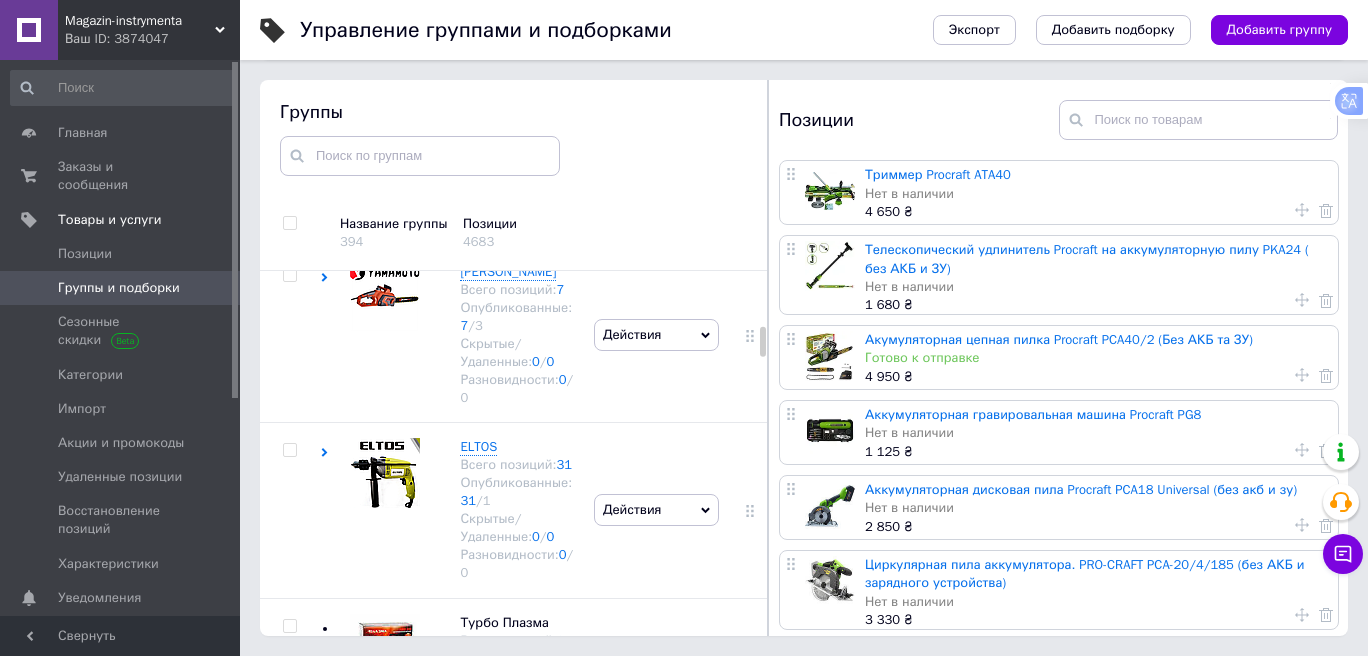 click on "Скрытые/Удаленные:  0  /  0" at bounding box center [517, 528] 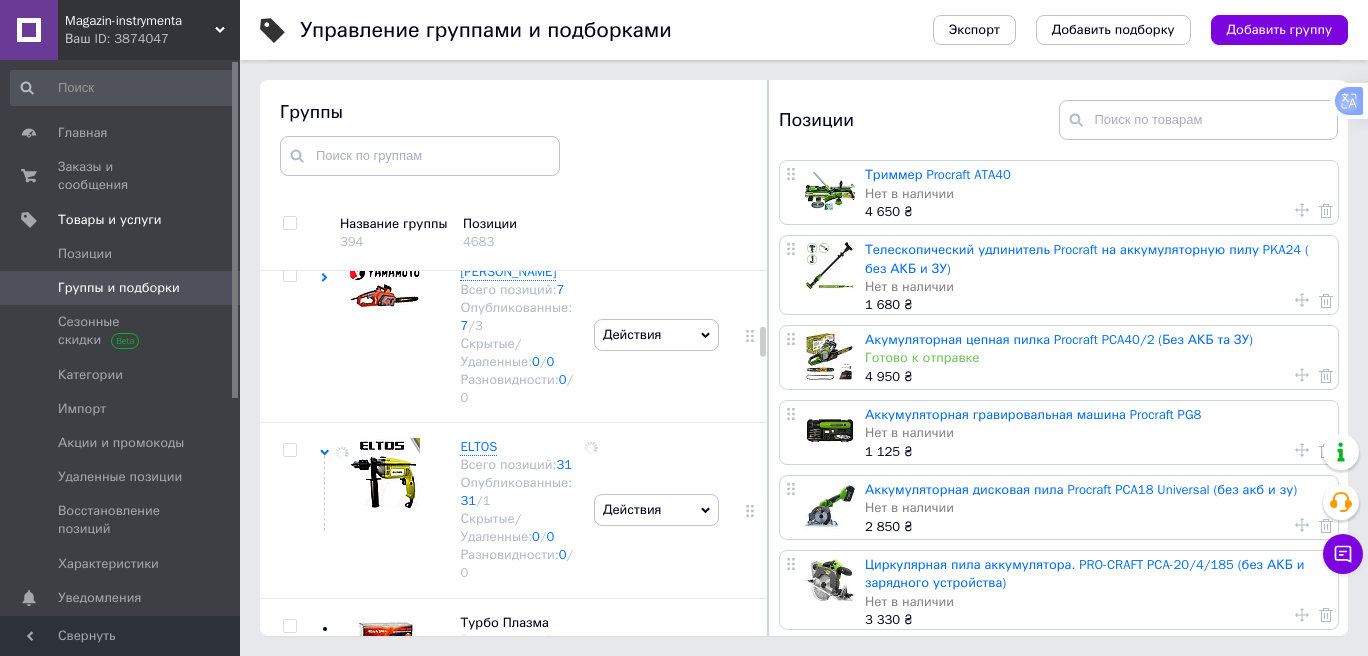 click on "Скрытые/Удаленные:  0  /  0" at bounding box center [517, 528] 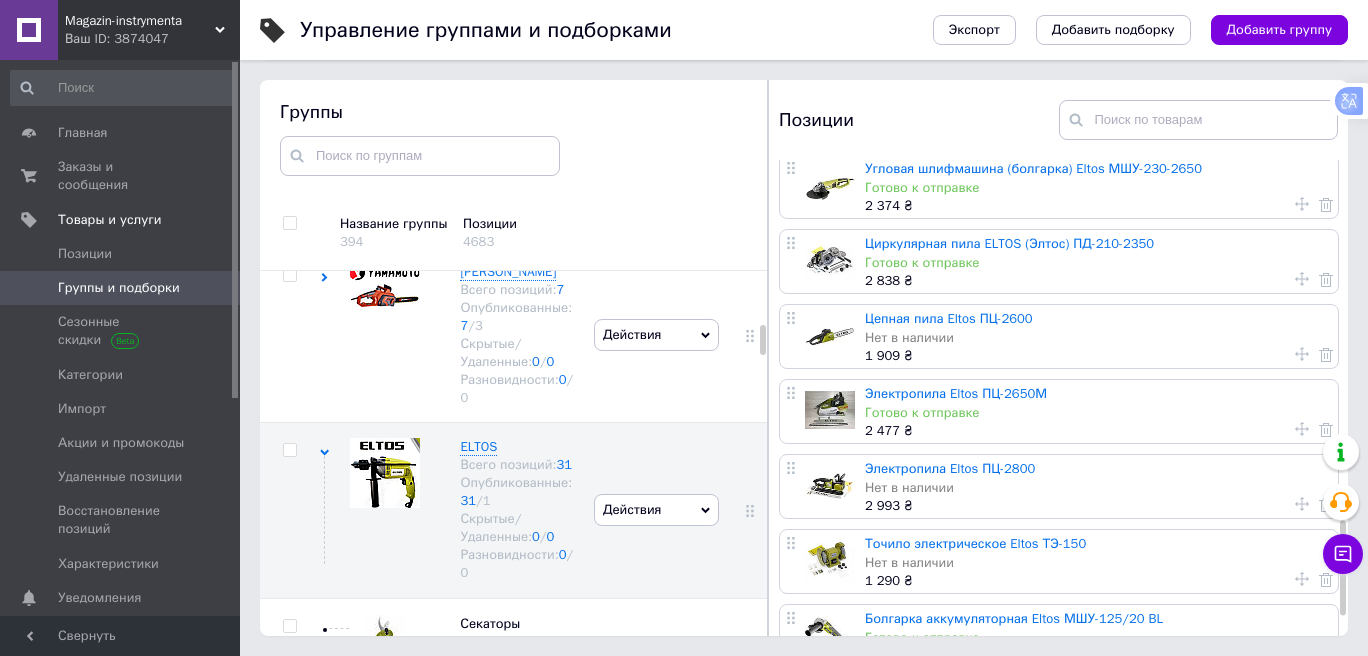 scroll, scrollTop: 1810, scrollLeft: 0, axis: vertical 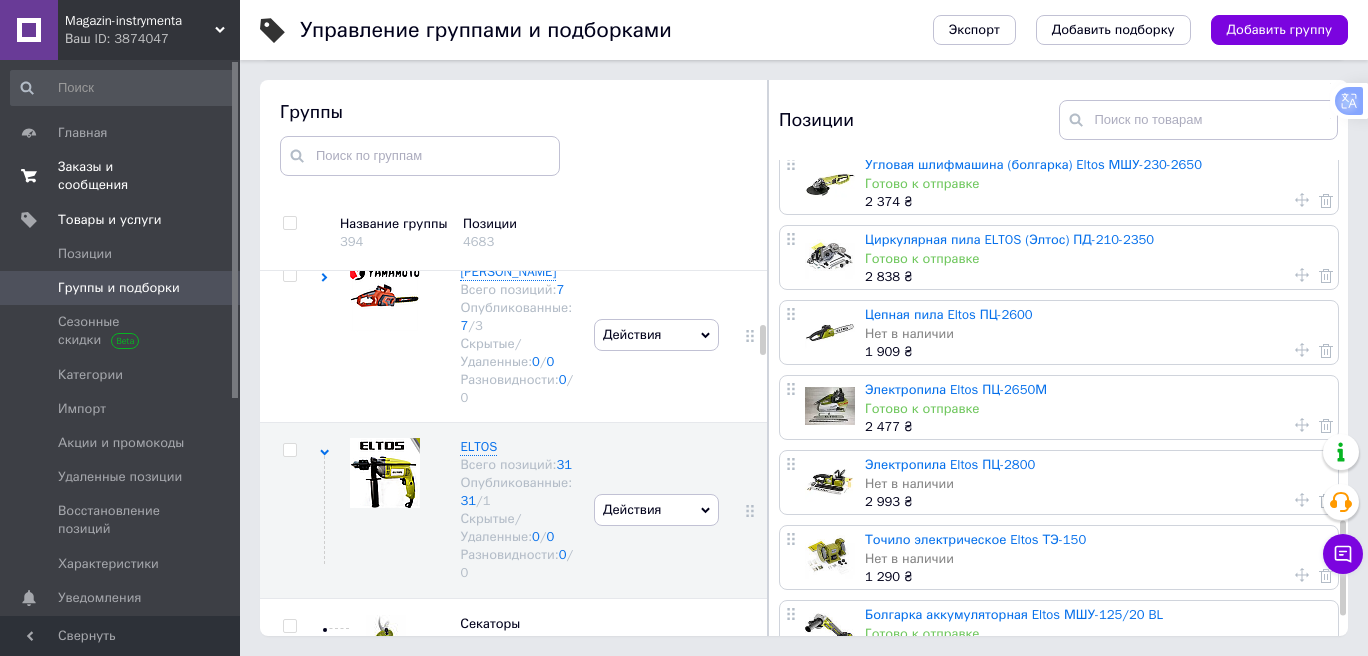 click on "Заказы и сообщения" at bounding box center (121, 176) 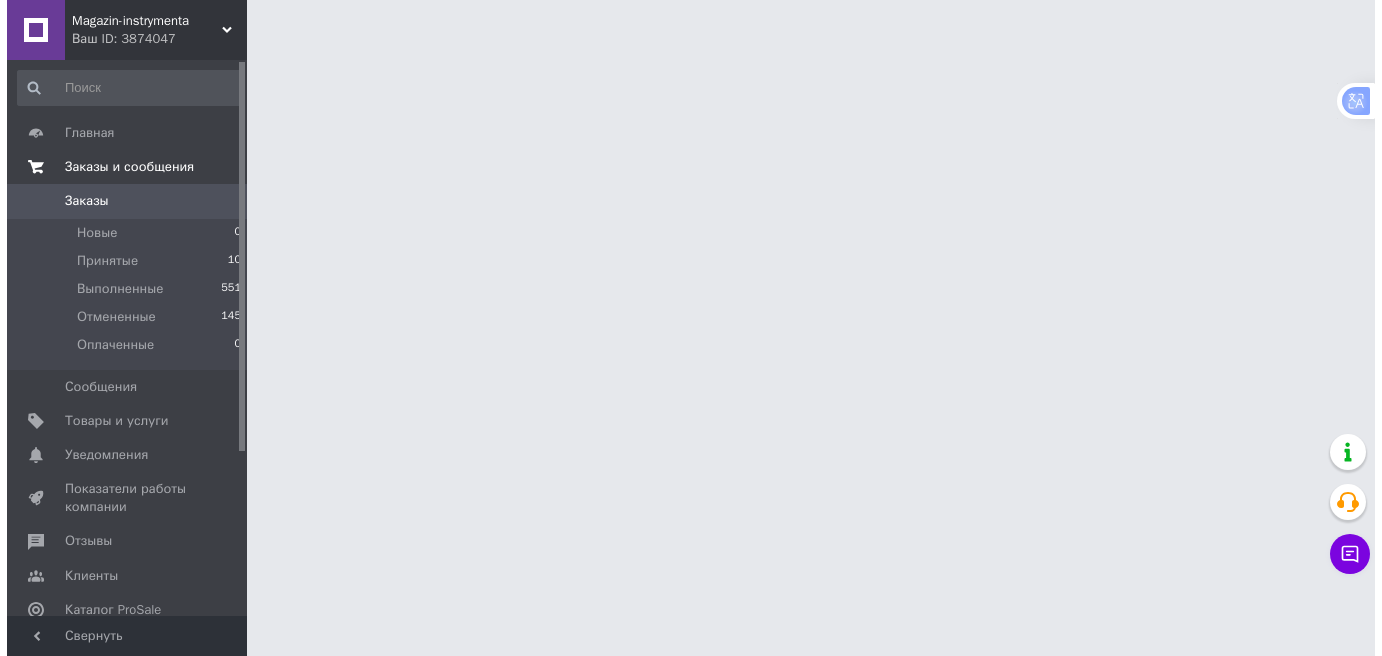 scroll, scrollTop: 0, scrollLeft: 0, axis: both 